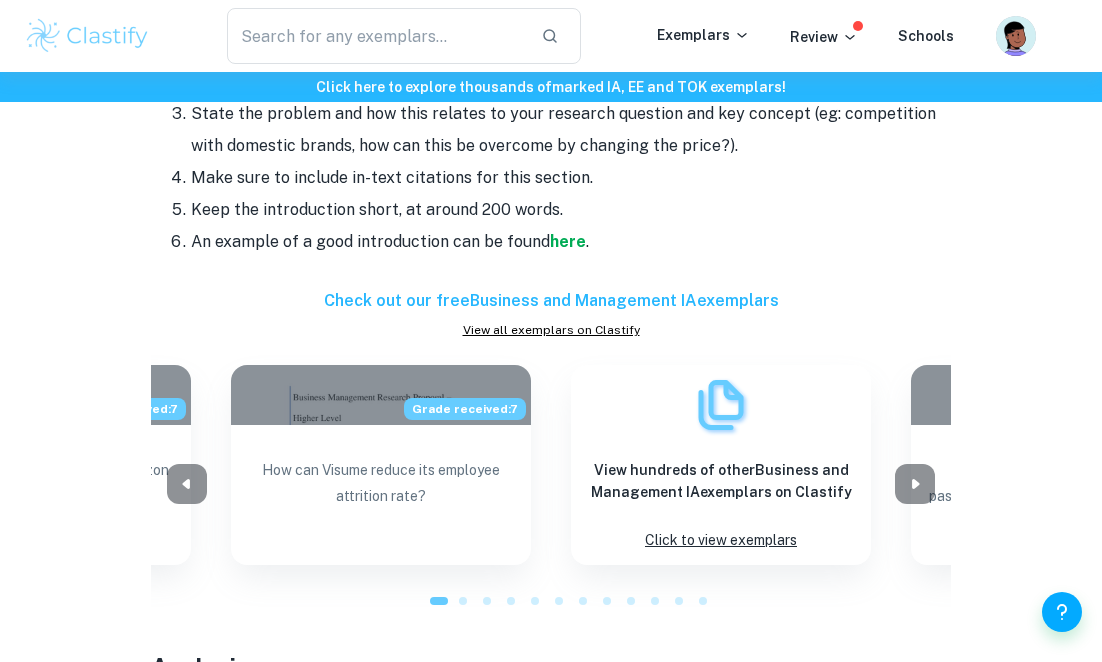 scroll, scrollTop: 1906, scrollLeft: 0, axis: vertical 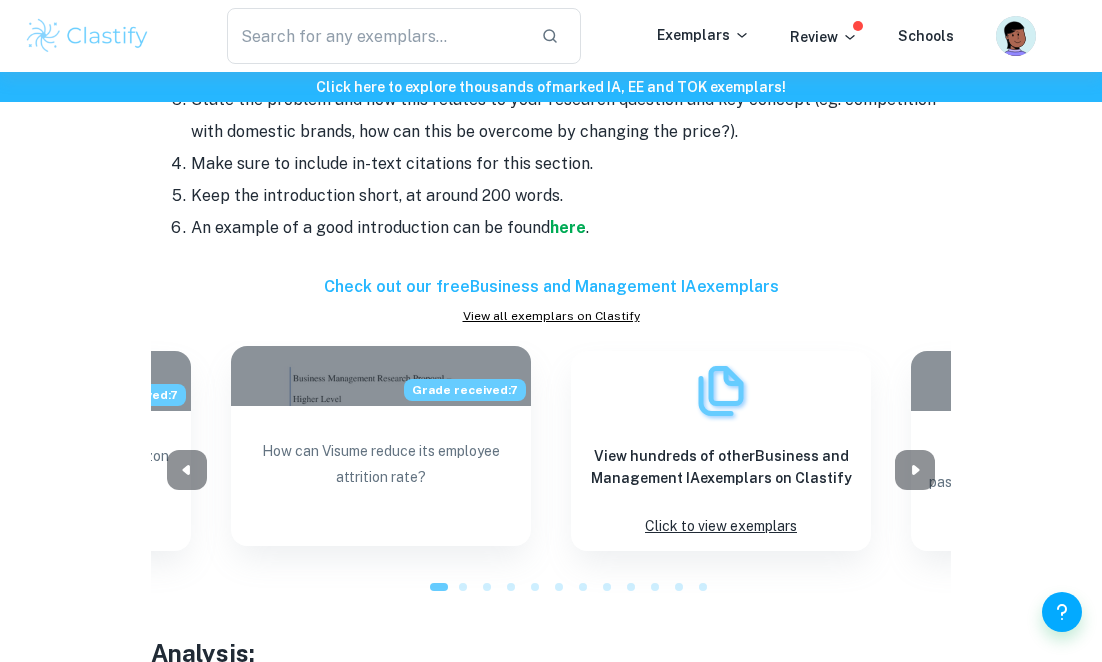 click on "How can Visume reduce its  employee attrition rate?" at bounding box center [381, 482] 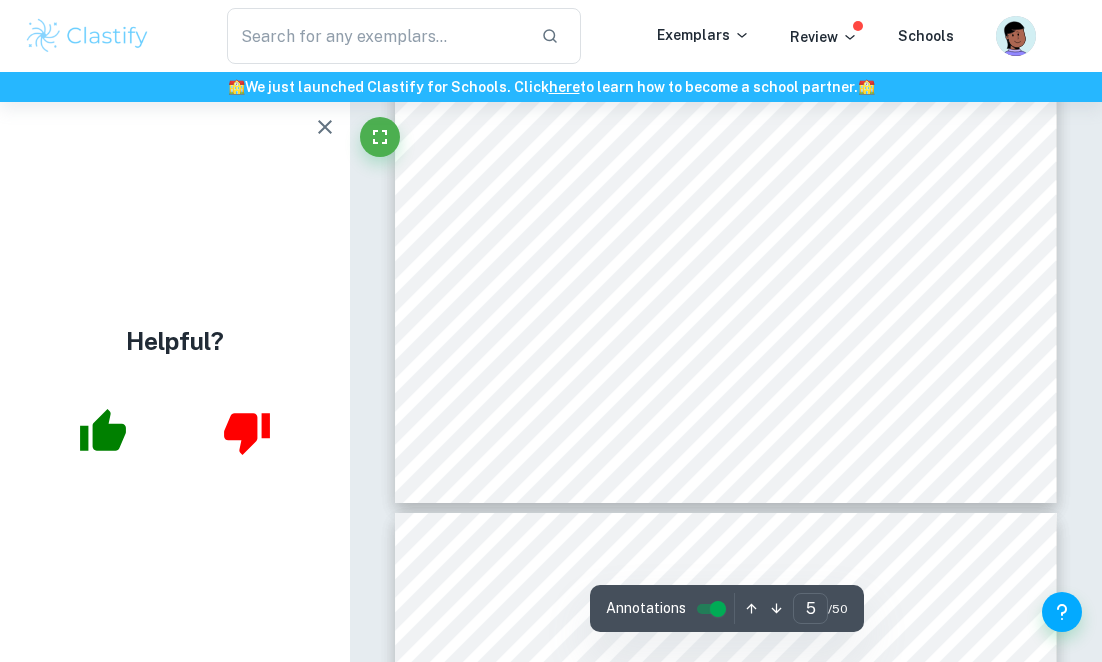 scroll, scrollTop: 3768, scrollLeft: 0, axis: vertical 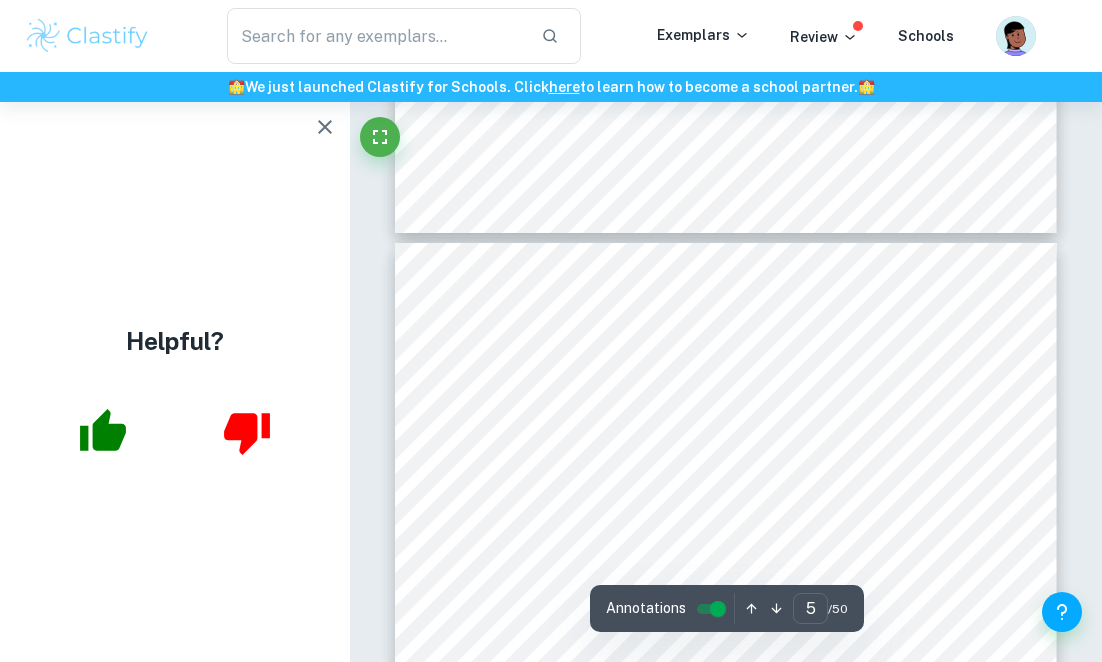 click on "3 close ended questions for comfortable responses Incorrect analysis using business tools   Sought guidance and support of supervisor Action Plan Month Week   1 2 3 4 1 2 3 4 1 2 3 4 1 2 3 4 1 2 3 4 1 2 3 4 1 2 3 4 1 2 3 4 1 2 3 4 1 2 3 4 1 2 3 4 1 2 3 4 1 2 3 4 Permission from CEO to work on company Create Introductory Interview Questionnaire Introductory Telephonic Interview with CEO Research question formulation Discuss questions with supervisor Create Questionnaire 1 on employee attrition Conduct Questionnaire 1 CEO Interview Finalising research question with supervisor Begin writing research proposal Create Questionnaire 2 for online survey Writing Introduction, methodology and interpreting survey for fishbone diagram Complete Research Project with Analysis, Discussion, Conclusion & Recommendations Submission and feedback on first draft Incorporating feedback, plagiarism check and submitting final draft Dec   Jan 2020   2021 Jun   Jul   Aug   Sep   Oct   Nov Mar Jan   Feb   Apr   May" at bounding box center (725, -235) 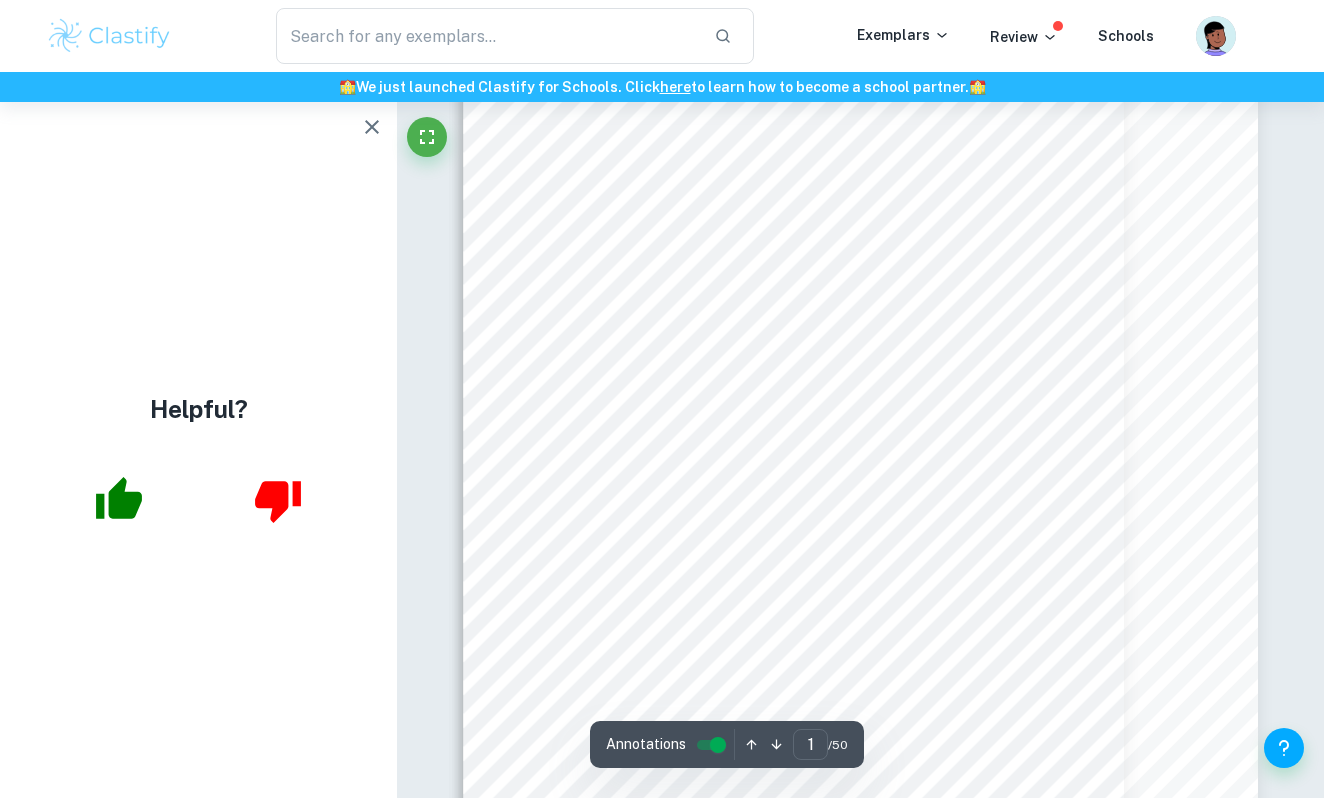 scroll, scrollTop: 233, scrollLeft: 0, axis: vertical 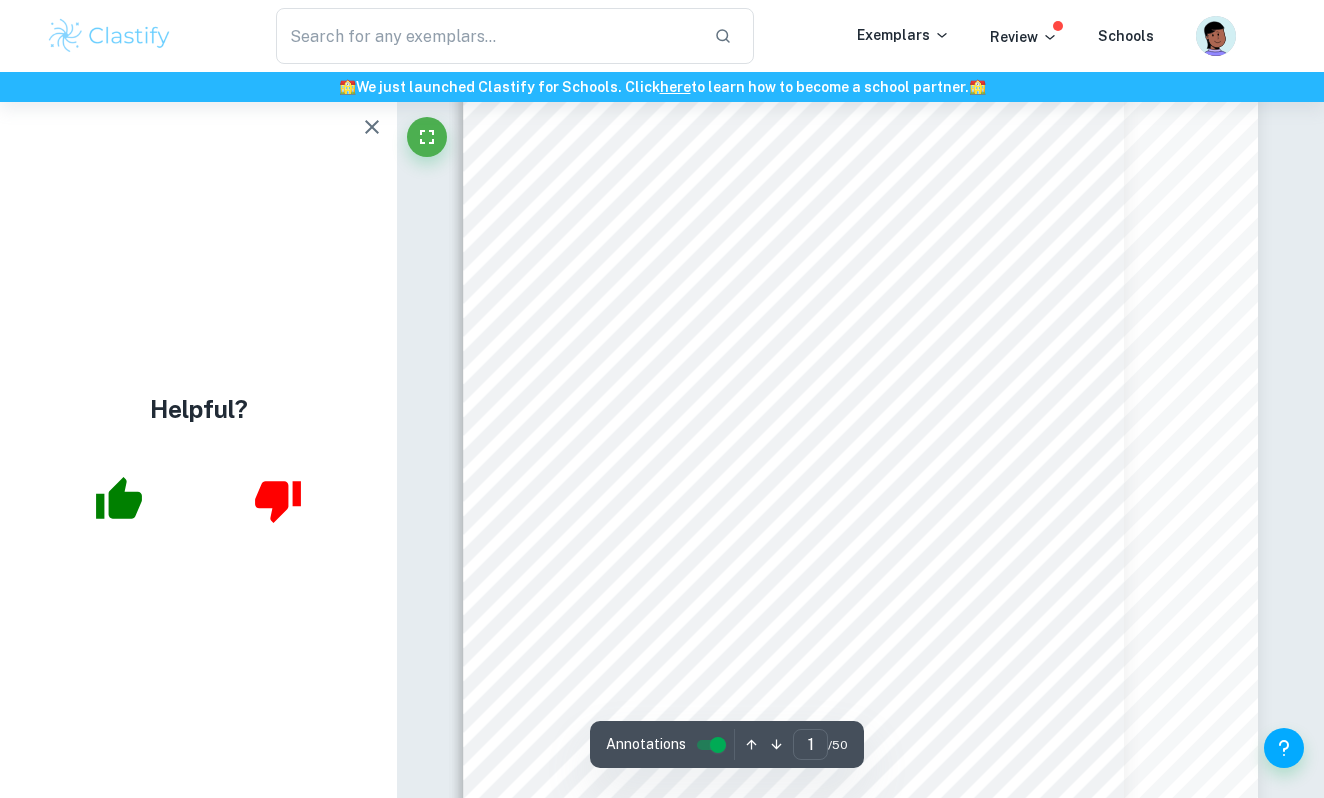 click on "Business Management Research Proposal   – Higher Level How can Visume reduce its employee attrition rate? (Visume) Word count: Research Proposal: 466 (including information in Gantt Chart image)" at bounding box center [860, 450] 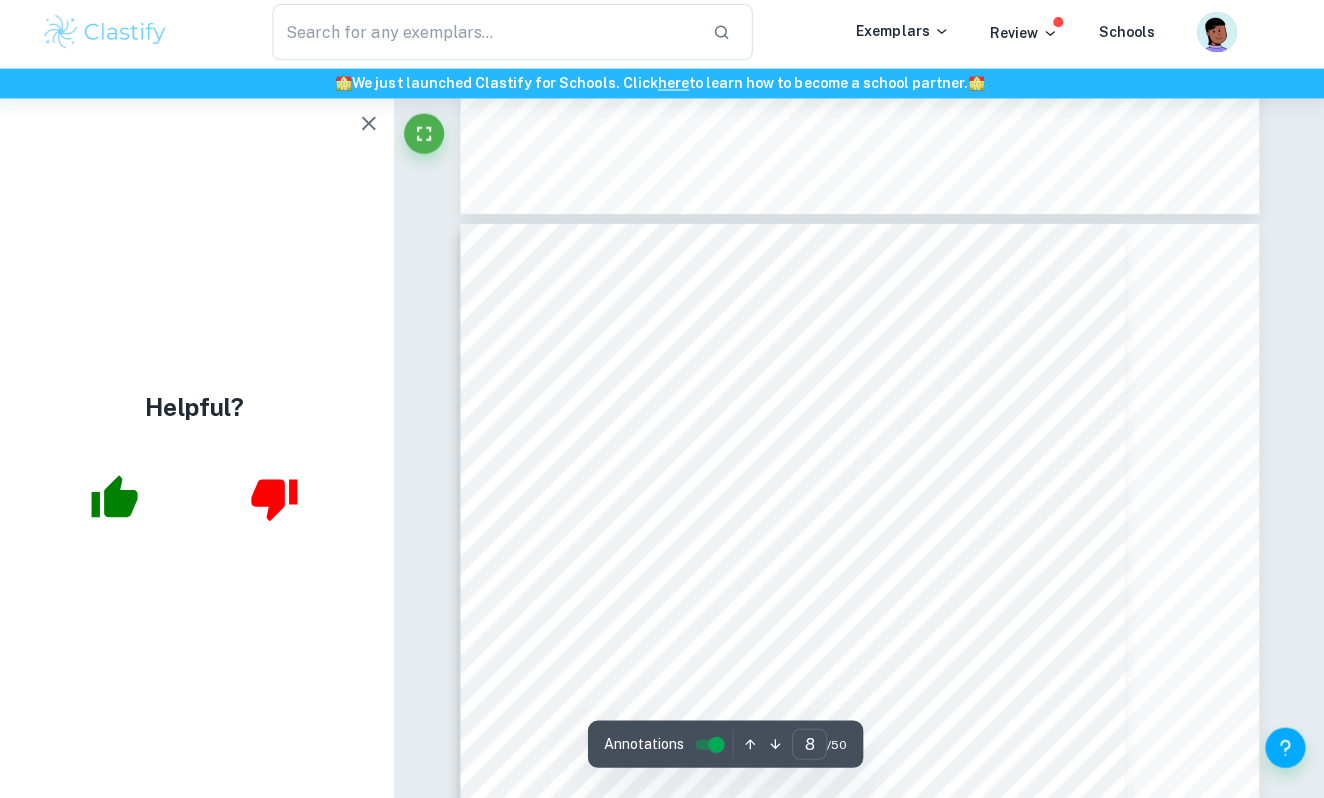 scroll, scrollTop: 8014, scrollLeft: 0, axis: vertical 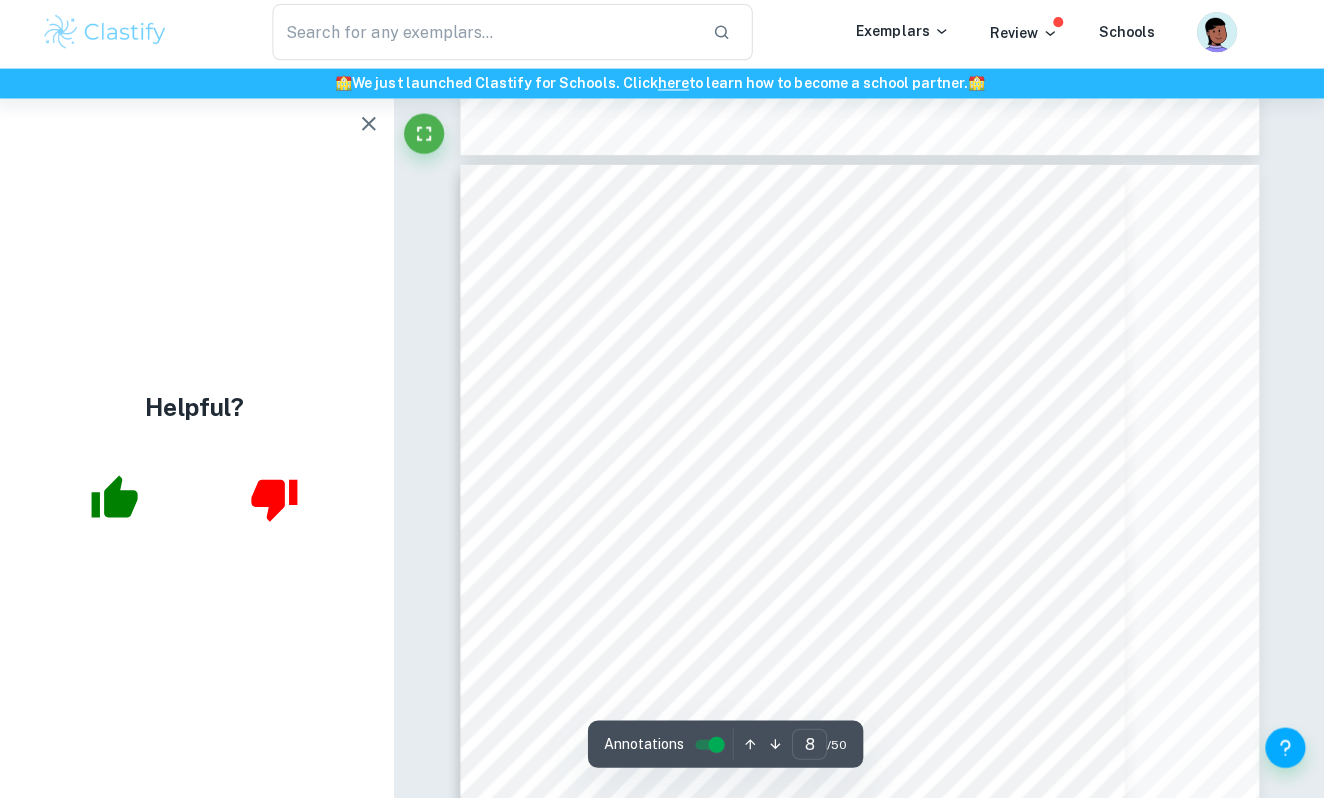 click 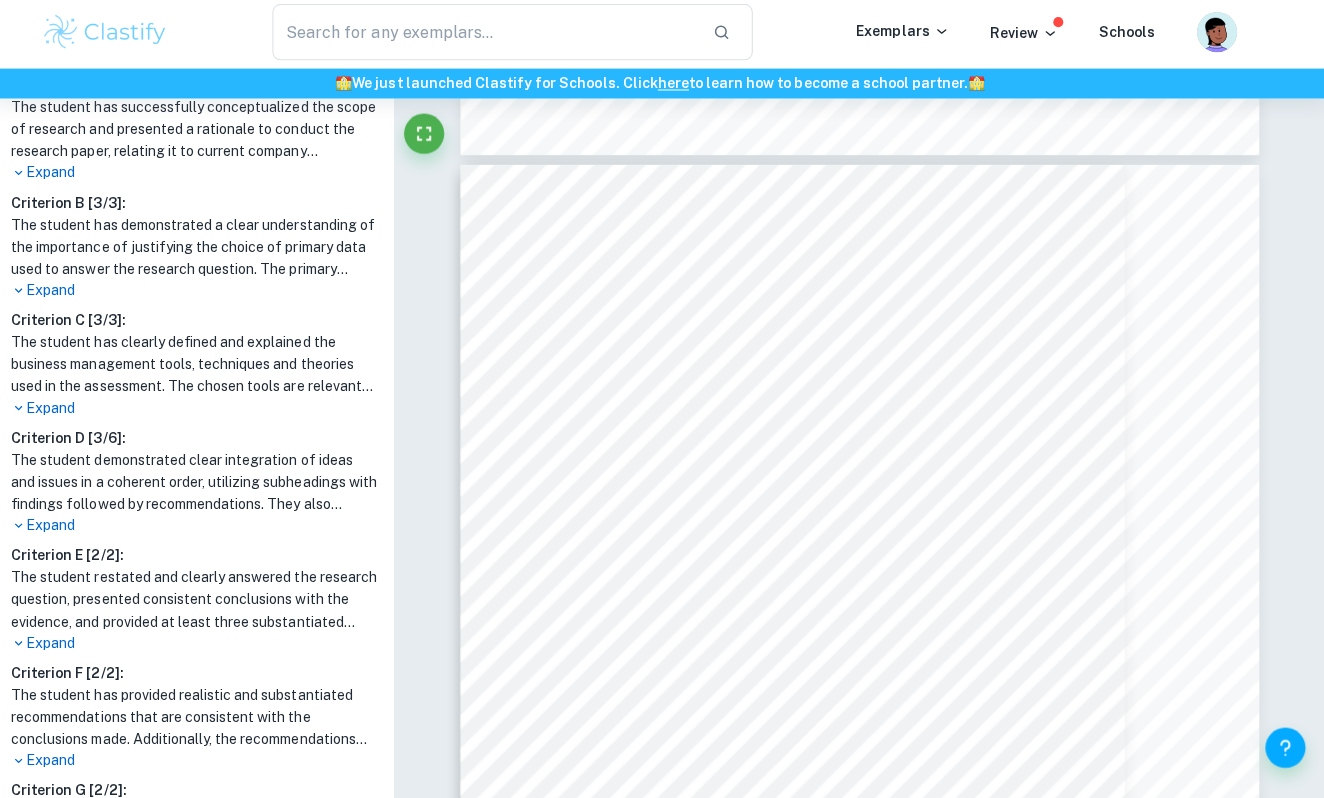 scroll, scrollTop: 674, scrollLeft: 0, axis: vertical 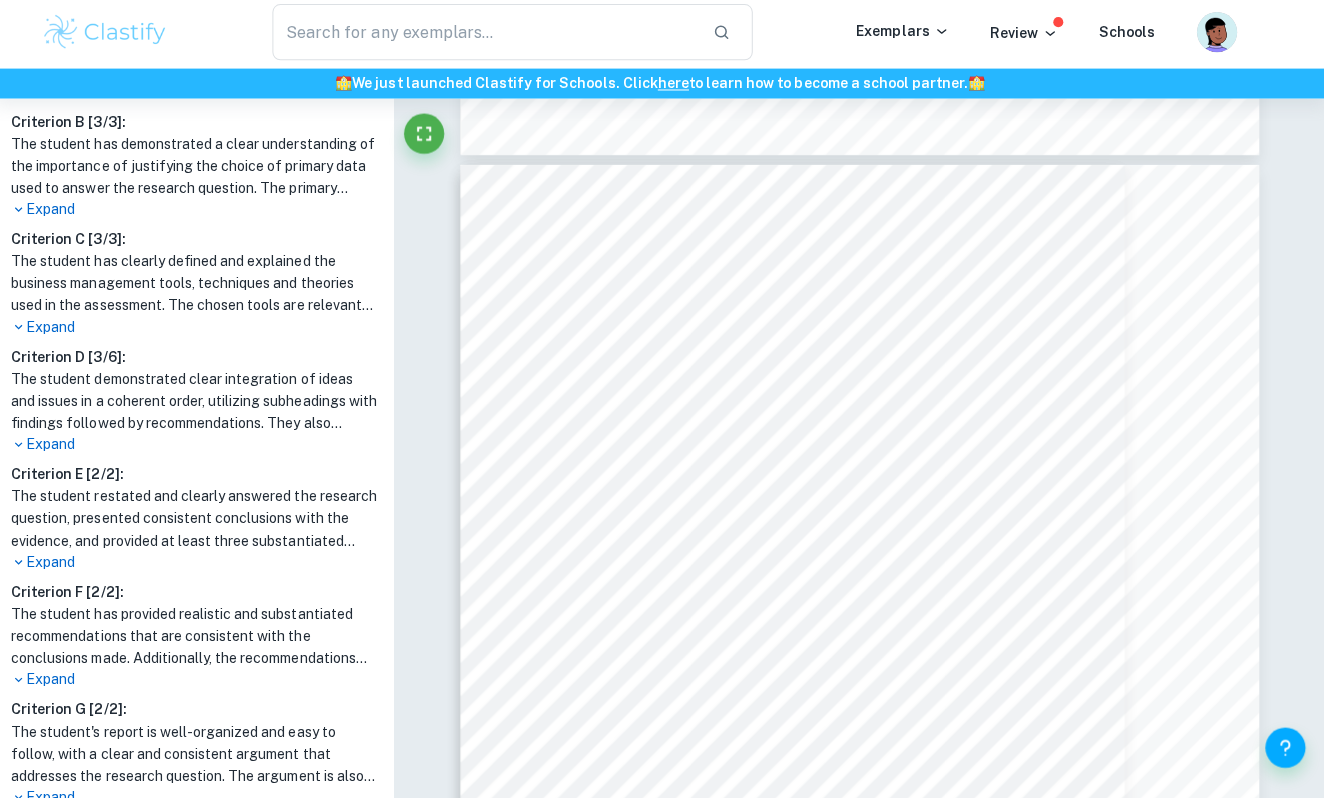 click on "Expand" at bounding box center [198, 446] 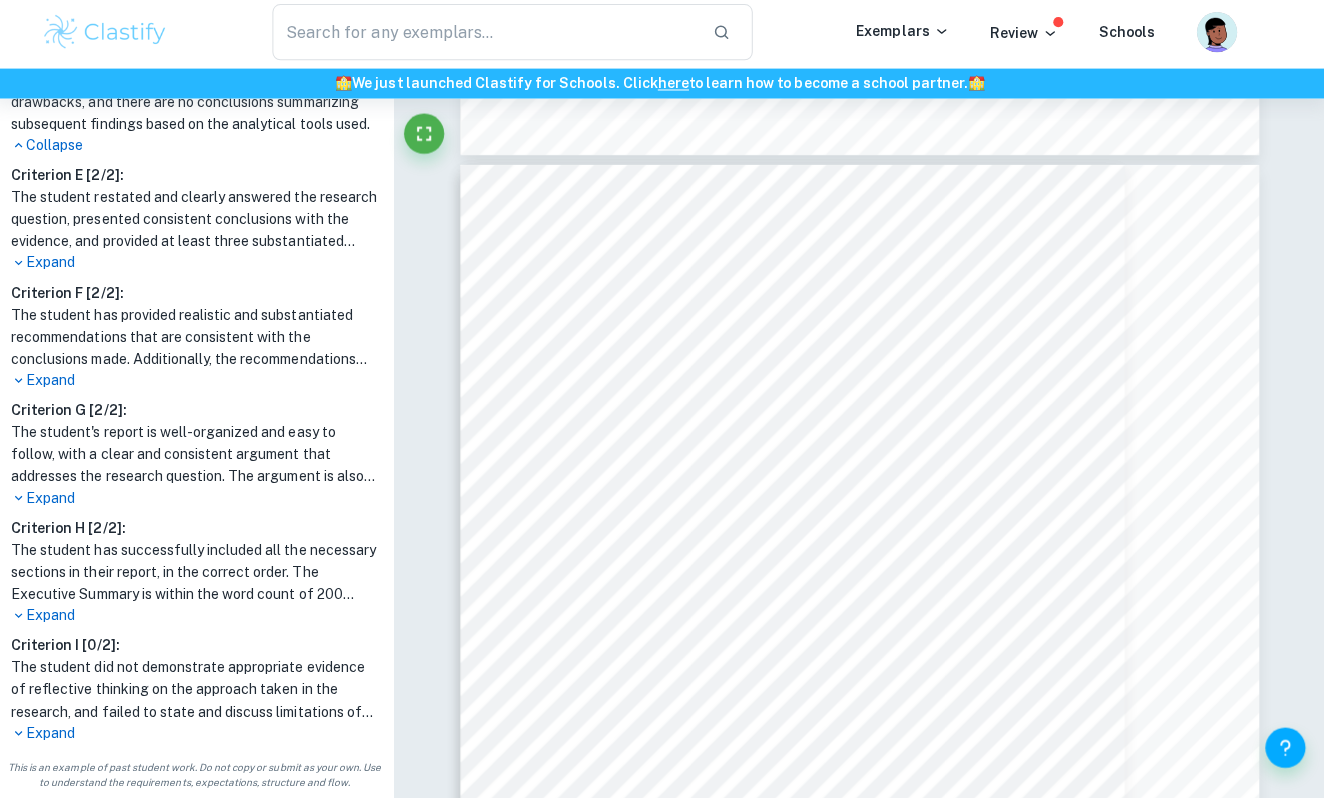 scroll, scrollTop: 1104, scrollLeft: 0, axis: vertical 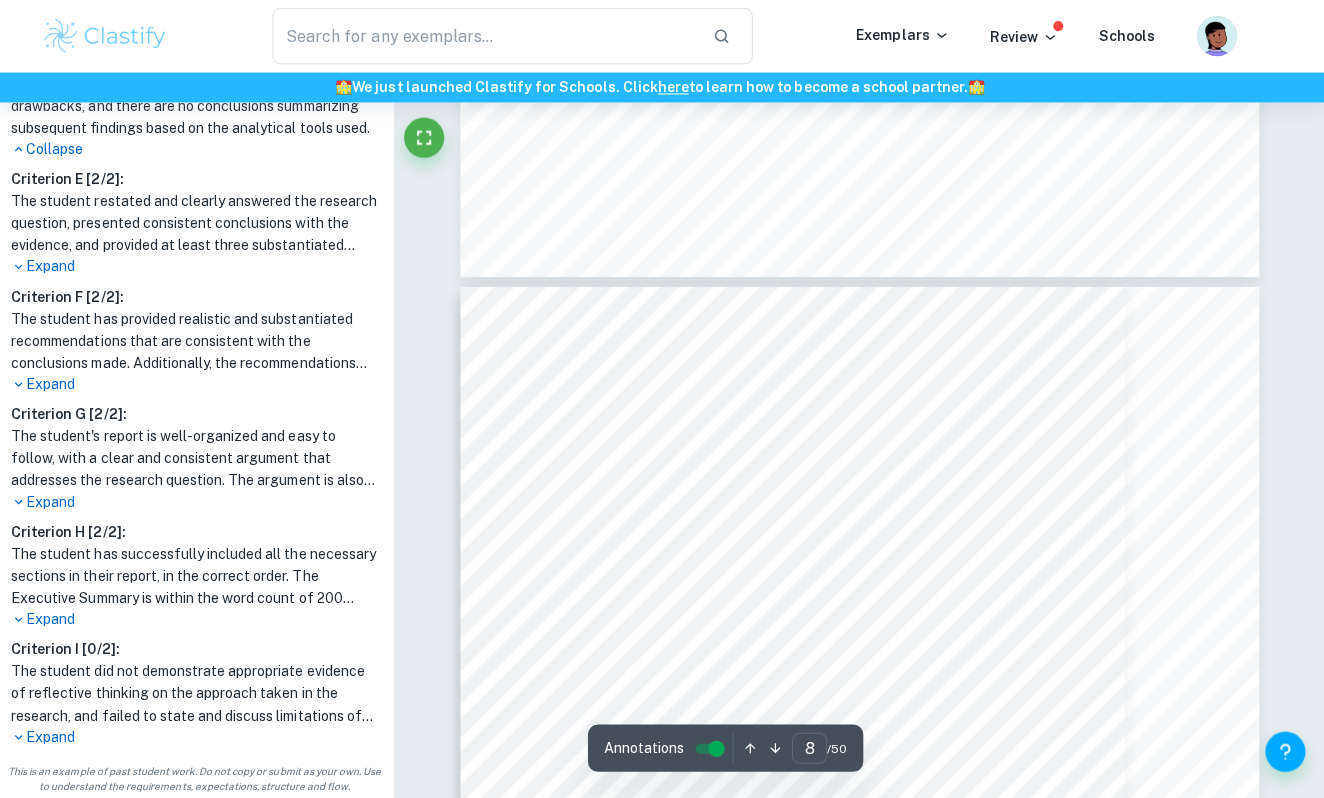 type on "7" 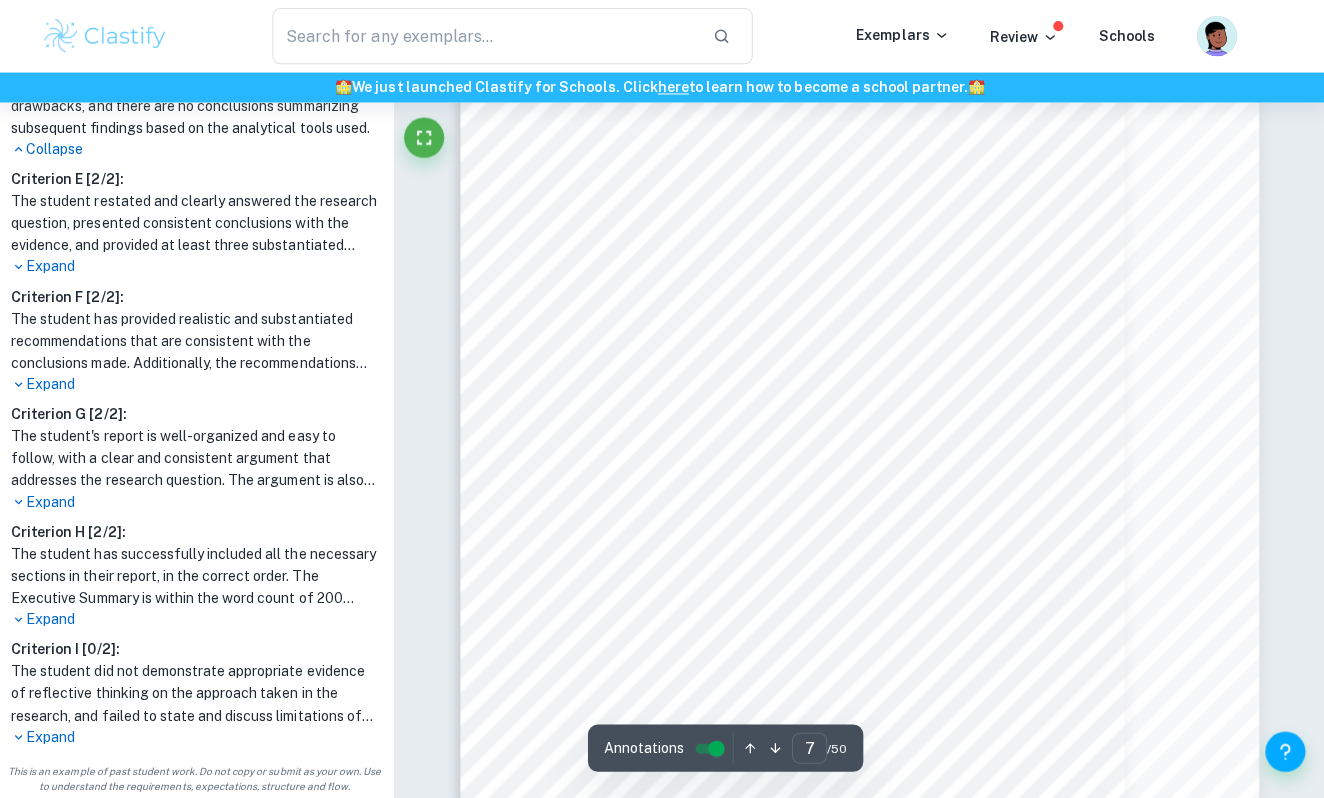 scroll, scrollTop: 7155, scrollLeft: 0, axis: vertical 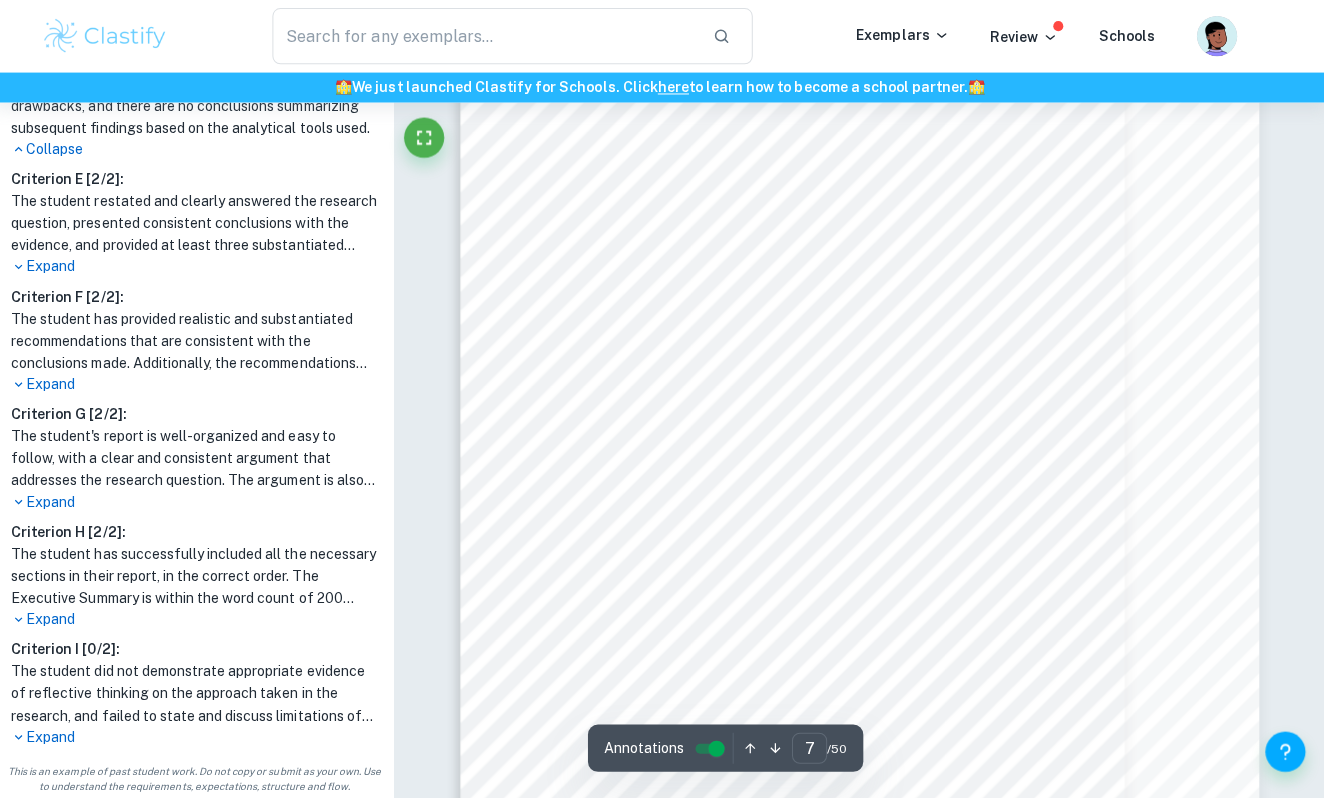 click on "​ Exemplars Review Schools" at bounding box center (662, 36) 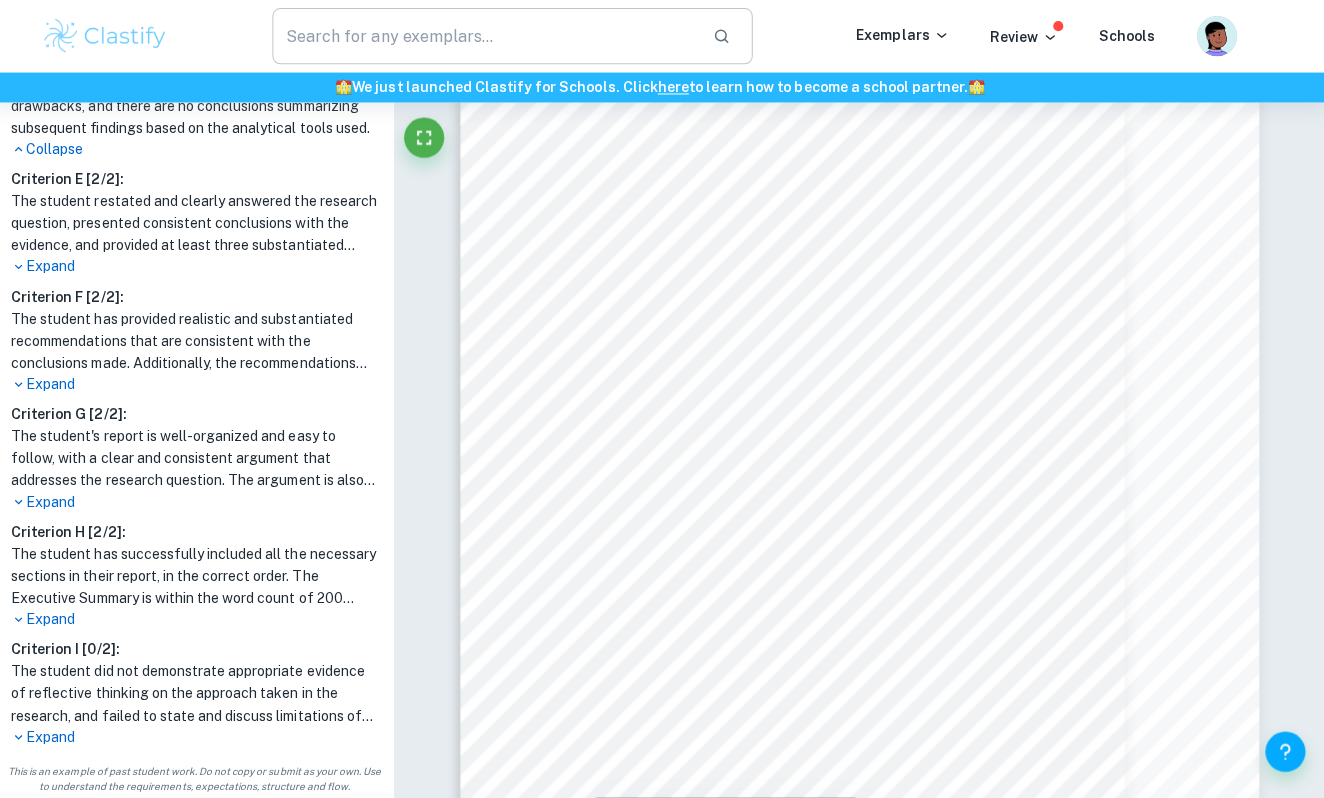 click at bounding box center (487, 36) 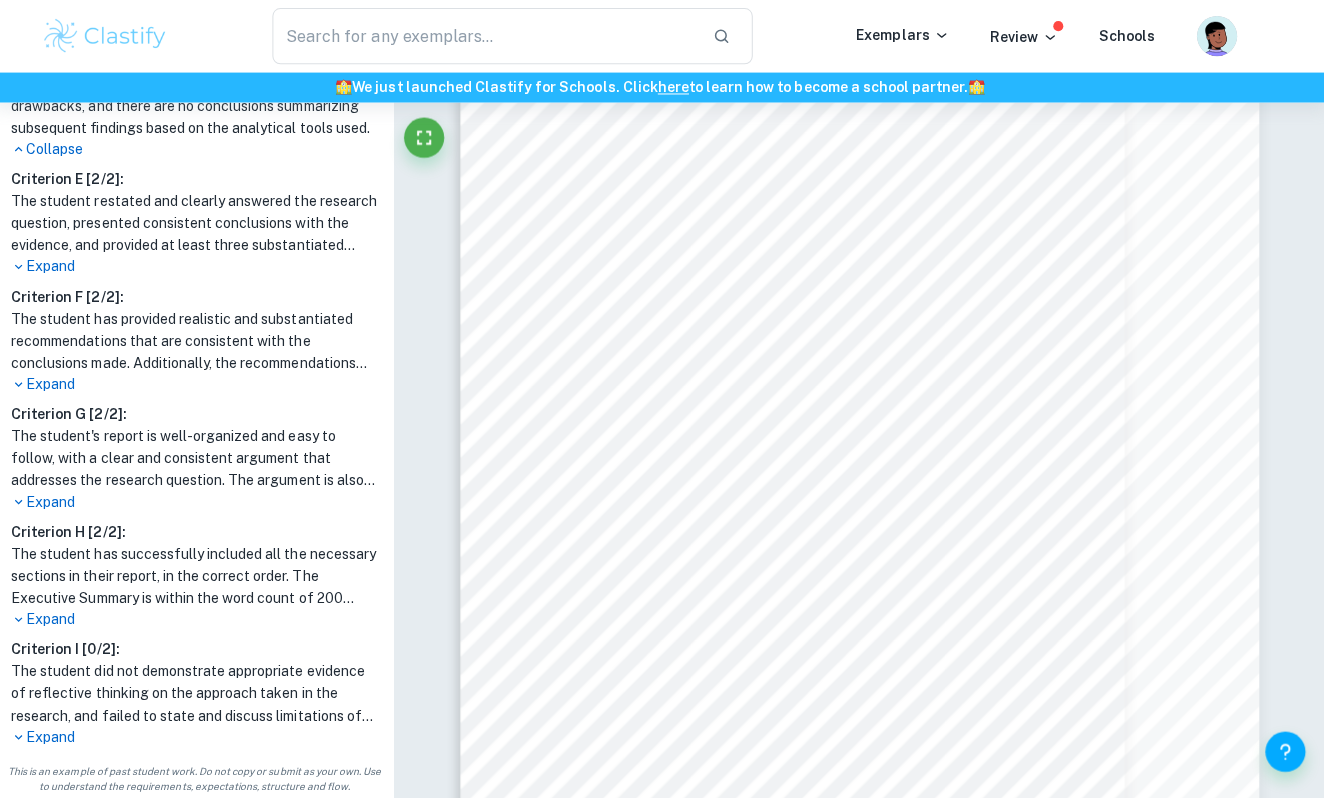 click at bounding box center (109, 36) 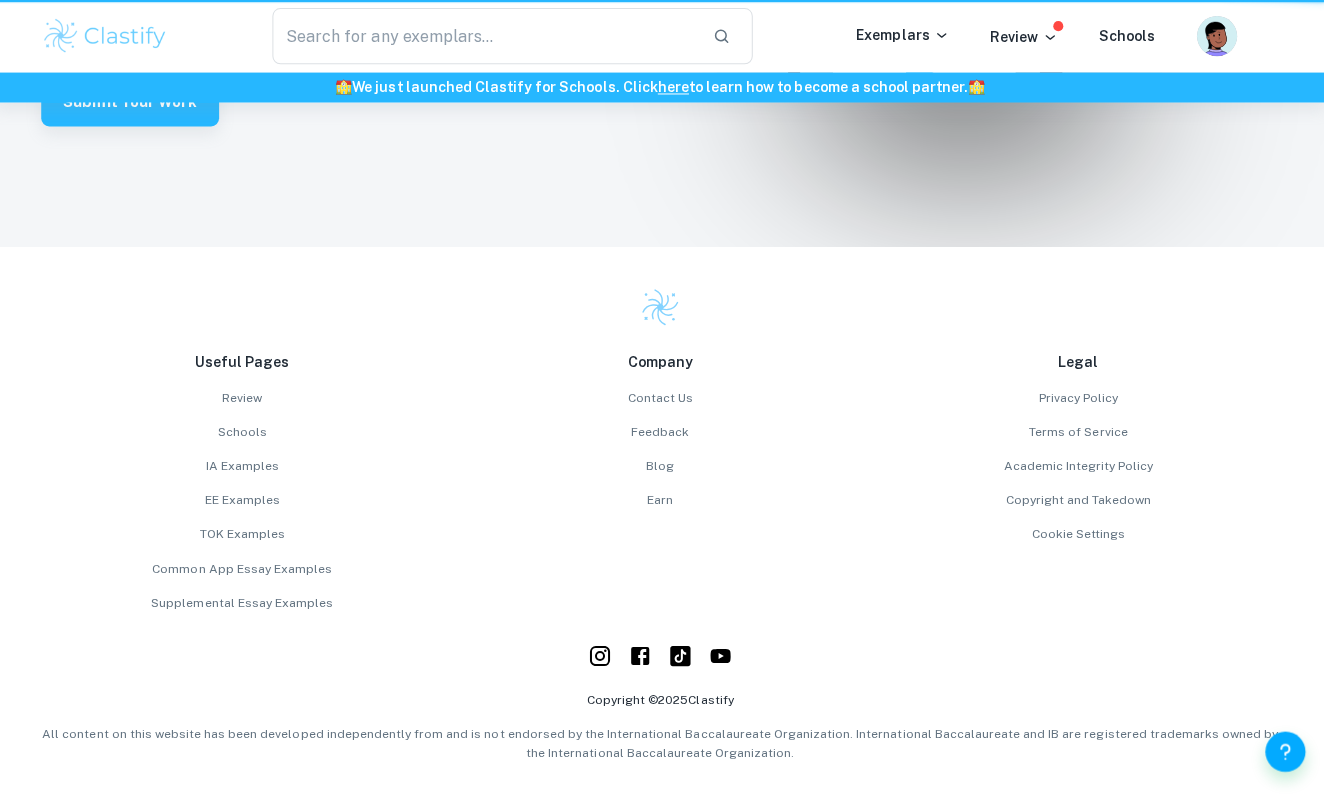 scroll, scrollTop: 0, scrollLeft: 0, axis: both 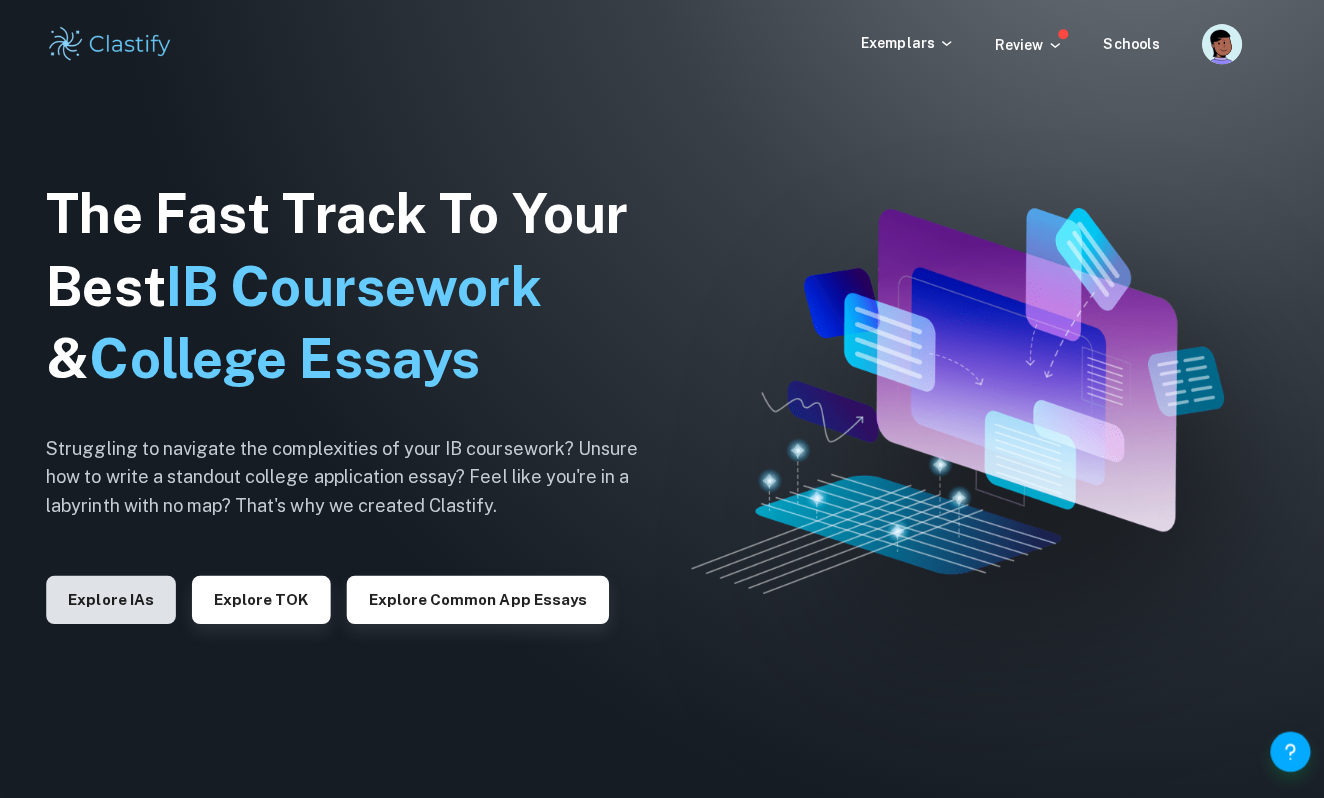 click on "Explore IAs" at bounding box center [110, 597] 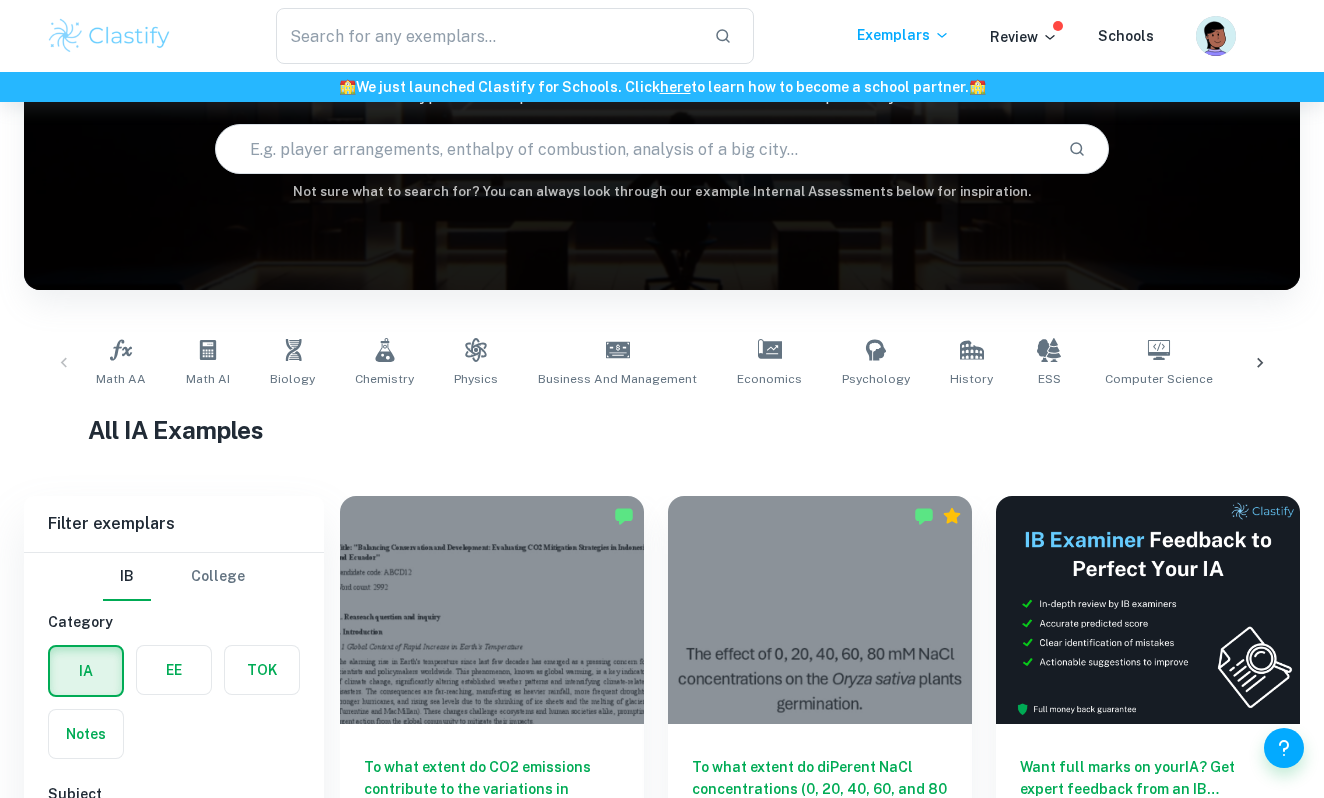 scroll, scrollTop: 403, scrollLeft: 0, axis: vertical 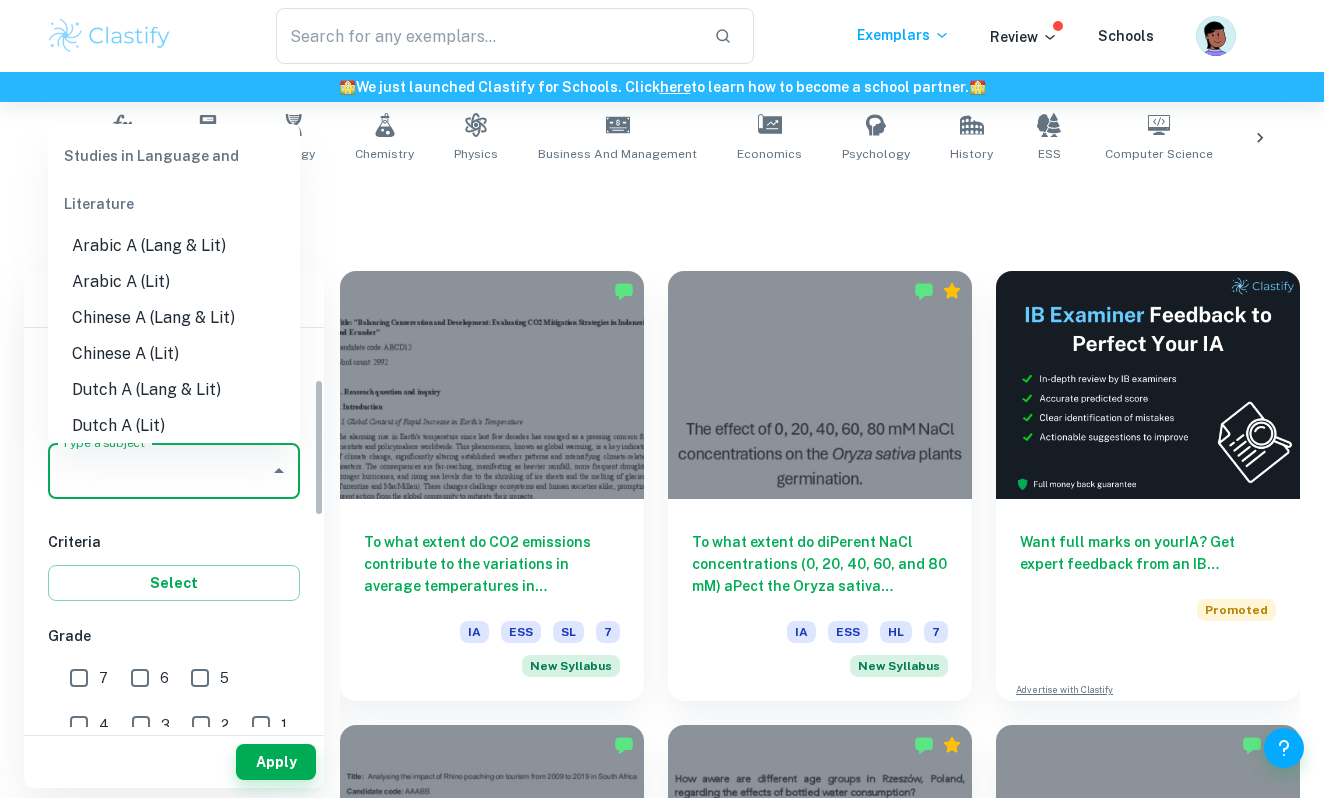 click on "Type a subject" at bounding box center (159, 471) 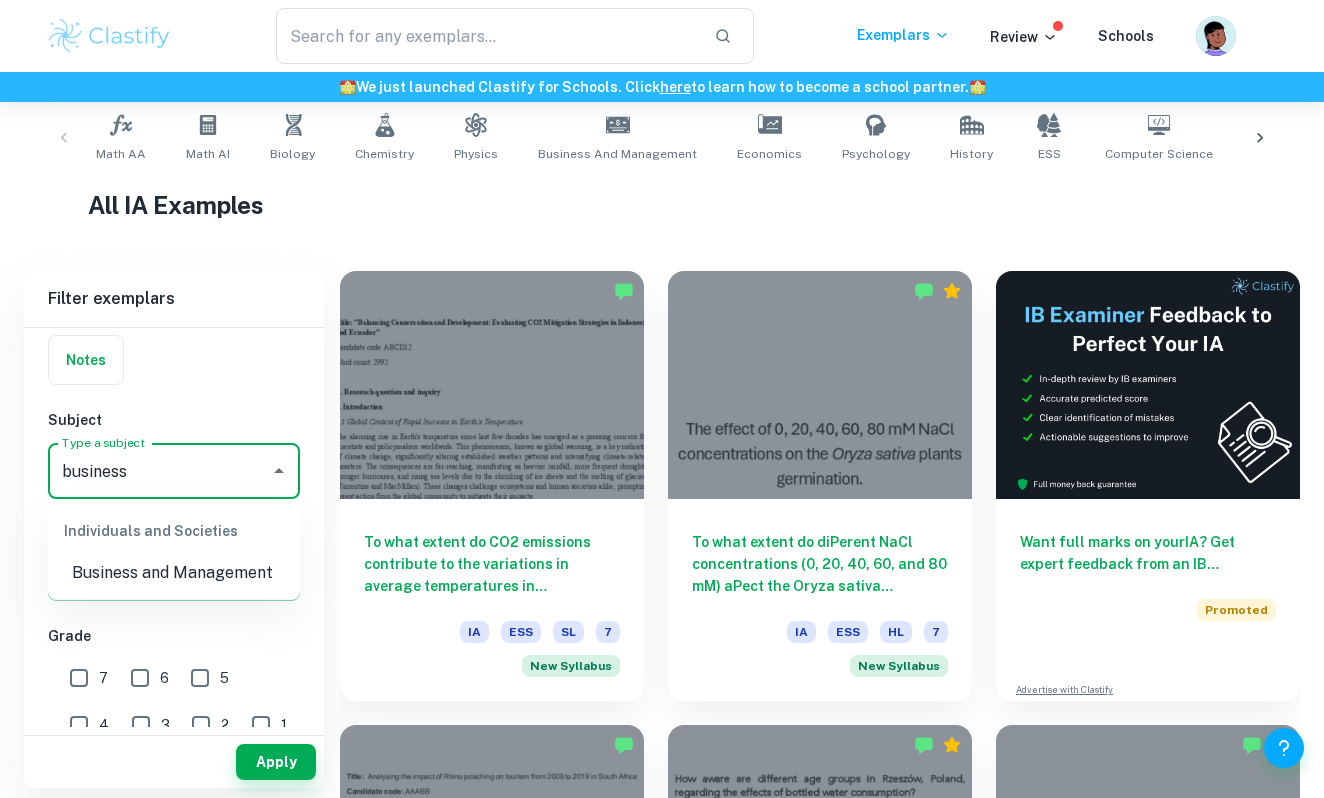 click on "Business and Management" at bounding box center [174, 573] 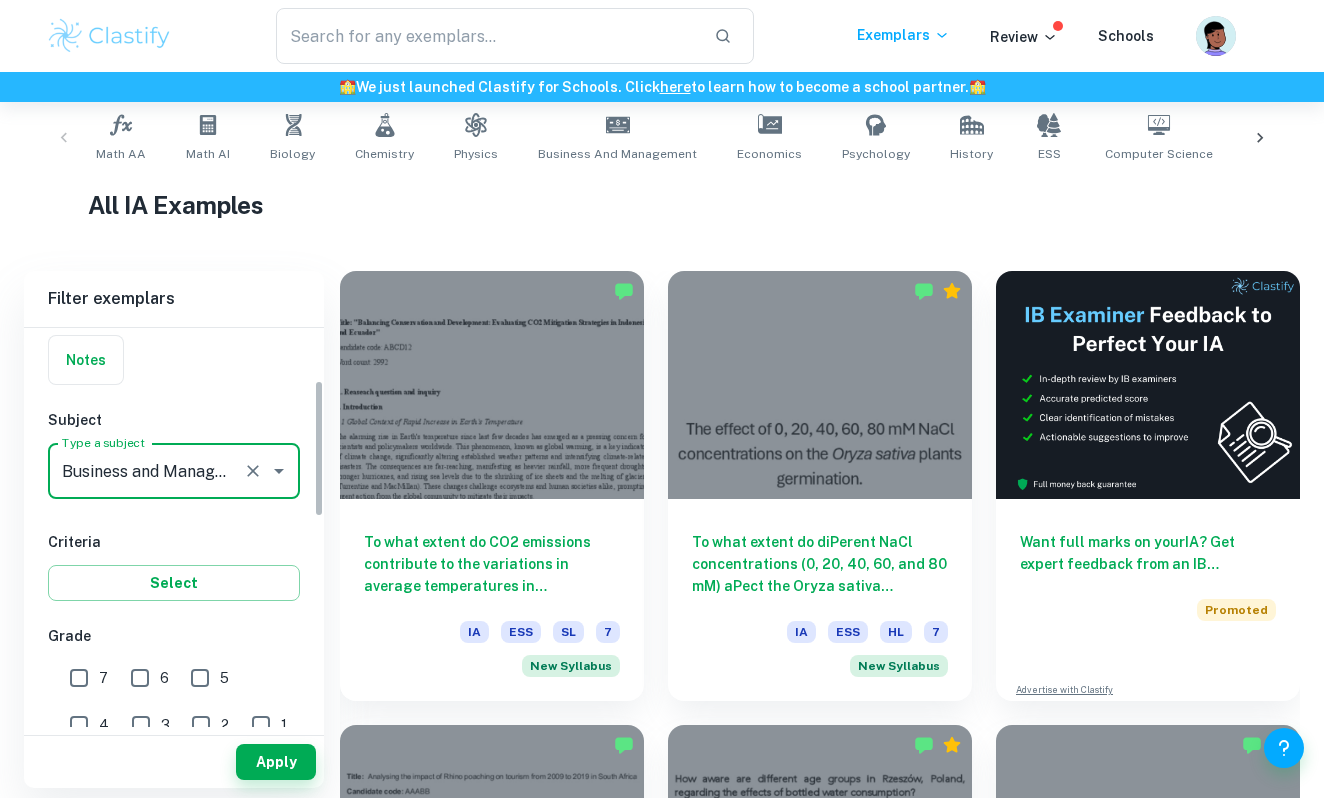 scroll, scrollTop: 153, scrollLeft: 0, axis: vertical 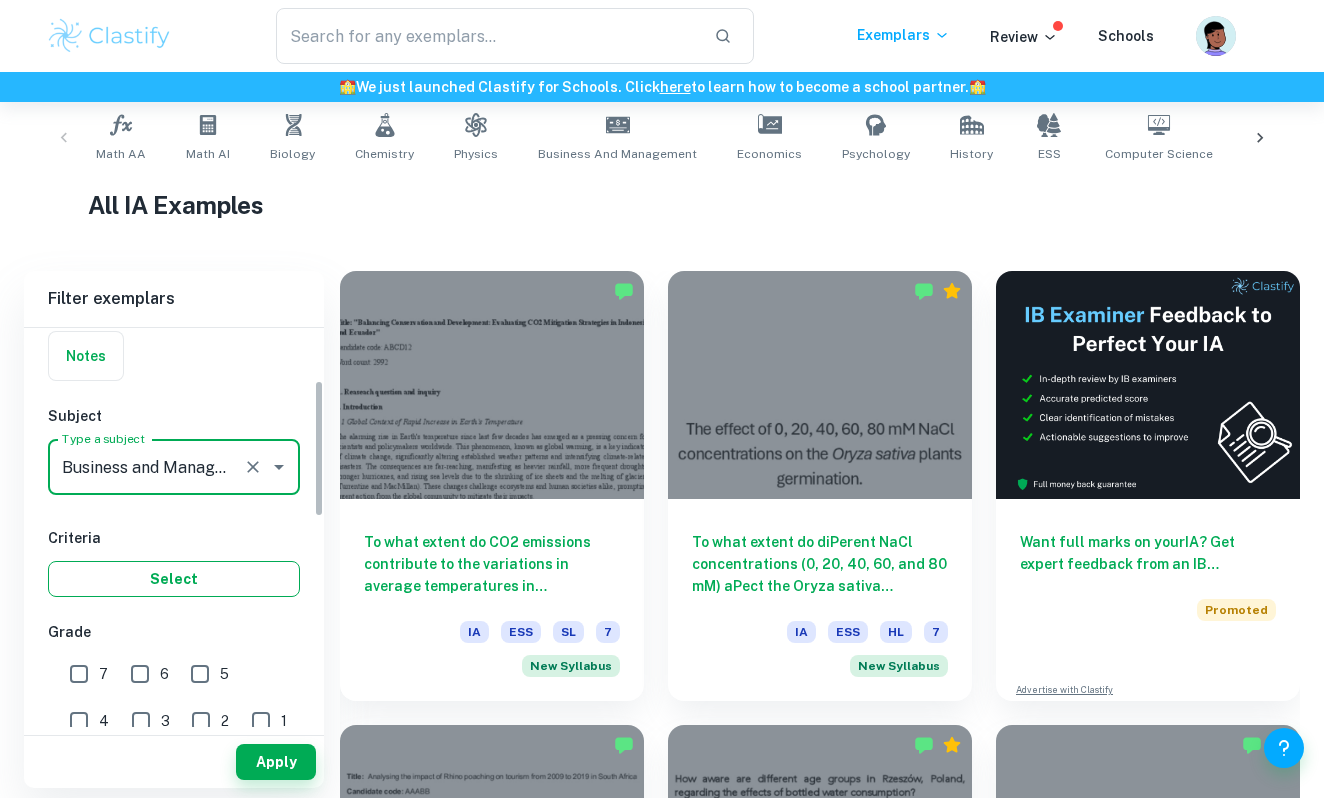 click on "Select" at bounding box center [174, 579] 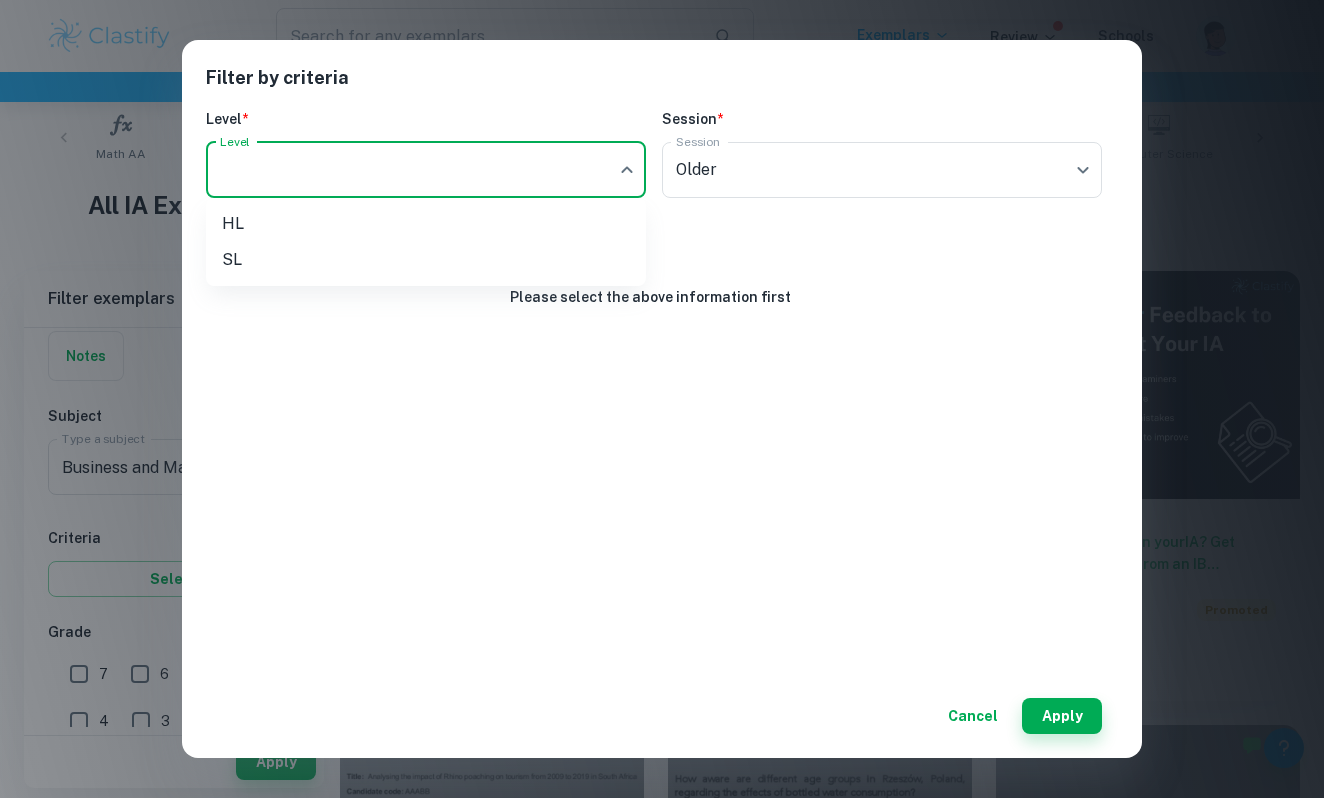 click on "We value your privacy We use cookies to enhance your browsing experience, serve personalised ads or content, and analyse our traffic. By clicking "Accept All", you consent to our use of cookies.   Cookie Policy Customise   Reject All   Accept All   Customise Consent Preferences   We use cookies to help you navigate efficiently and perform certain functions. You will find detailed information about all cookies under each consent category below. The cookies that are categorised as "Necessary" are stored on your browser as they are essential for enabling the basic functionalities of the site. ...  Show more For more information on how Google's third-party cookies operate and handle your data, see:   Google Privacy Policy Necessary Always Active Necessary cookies are required to enable the basic features of this site, such as providing secure log-in or adjusting your consent preferences. These cookies do not store any personally identifiable data. Functional Analytics Performance Advertisement Uncategorised" at bounding box center (662, 98) 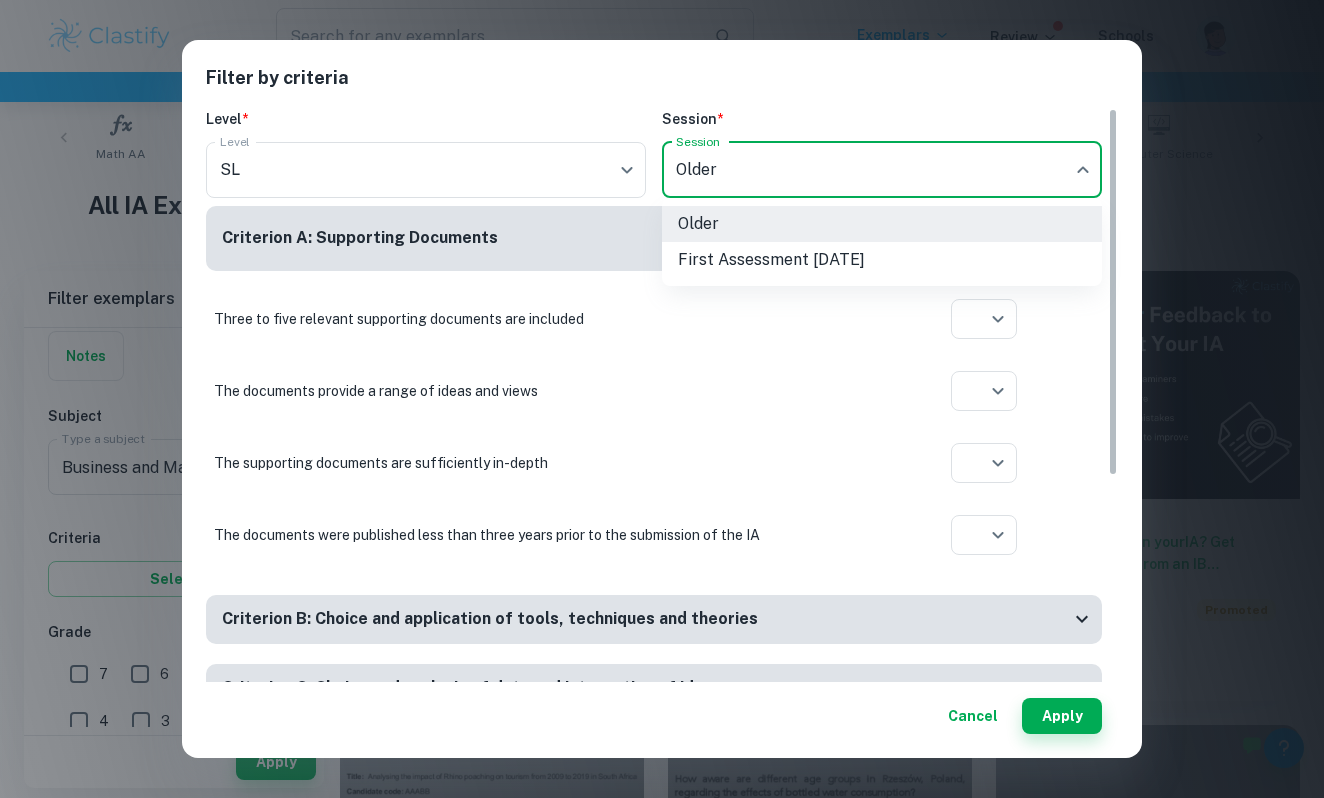 click on "We value your privacy We use cookies to enhance your browsing experience, serve personalised ads or content, and analyse our traffic. By clicking "Accept All", you consent to our use of cookies.   Cookie Policy Customise   Reject All   Accept All   Customise Consent Preferences   We use cookies to help you navigate efficiently and perform certain functions. You will find detailed information about all cookies under each consent category below. The cookies that are categorised as "Necessary" are stored on your browser as they are essential for enabling the basic functionalities of the site. ...  Show more For more information on how Google's third-party cookies operate and handle your data, see:   Google Privacy Policy Necessary Always Active Necessary cookies are required to enable the basic features of this site, such as providing secure log-in or adjusting your consent preferences. These cookies do not store any personally identifiable data. Functional Analytics Performance Advertisement Uncategorised" at bounding box center [662, 98] 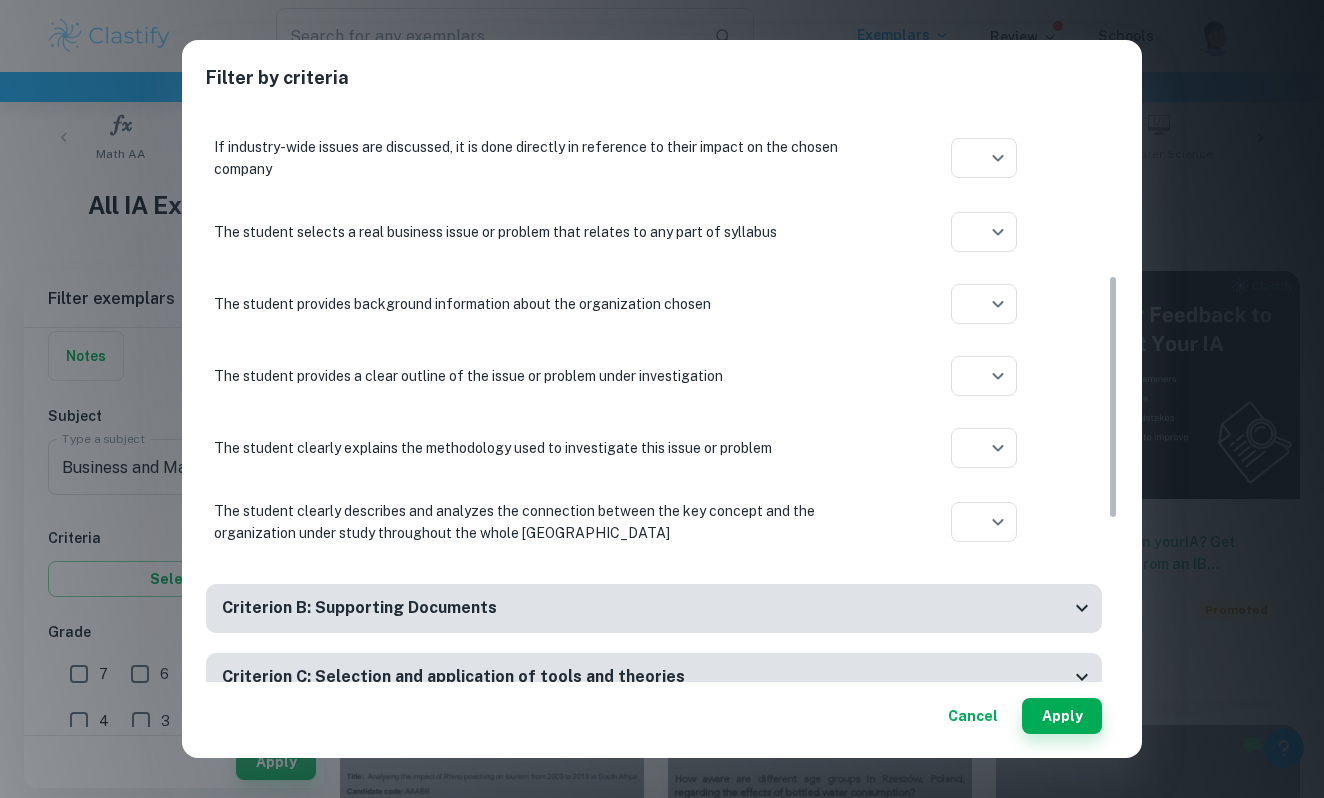 scroll, scrollTop: 545, scrollLeft: 0, axis: vertical 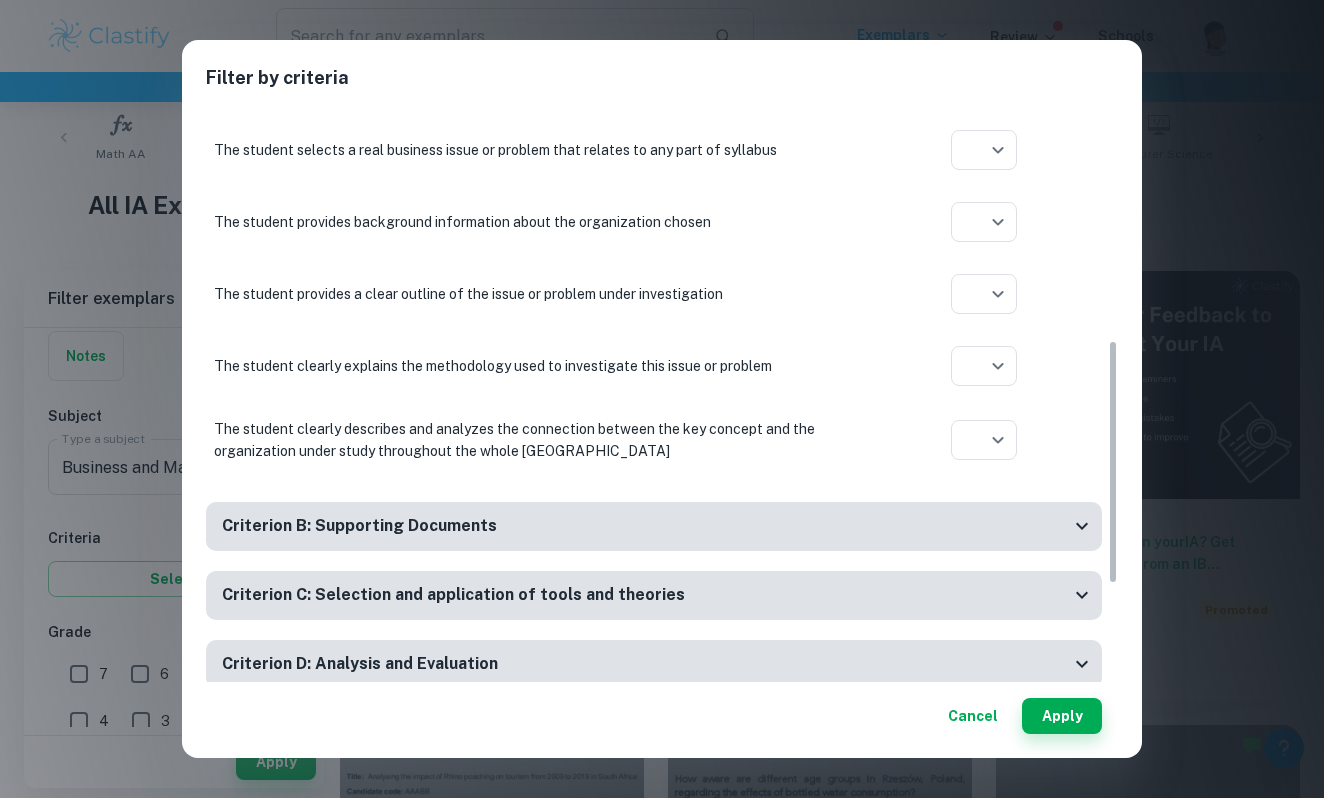 click on "Criterion B: Supporting Documents" at bounding box center [646, 526] 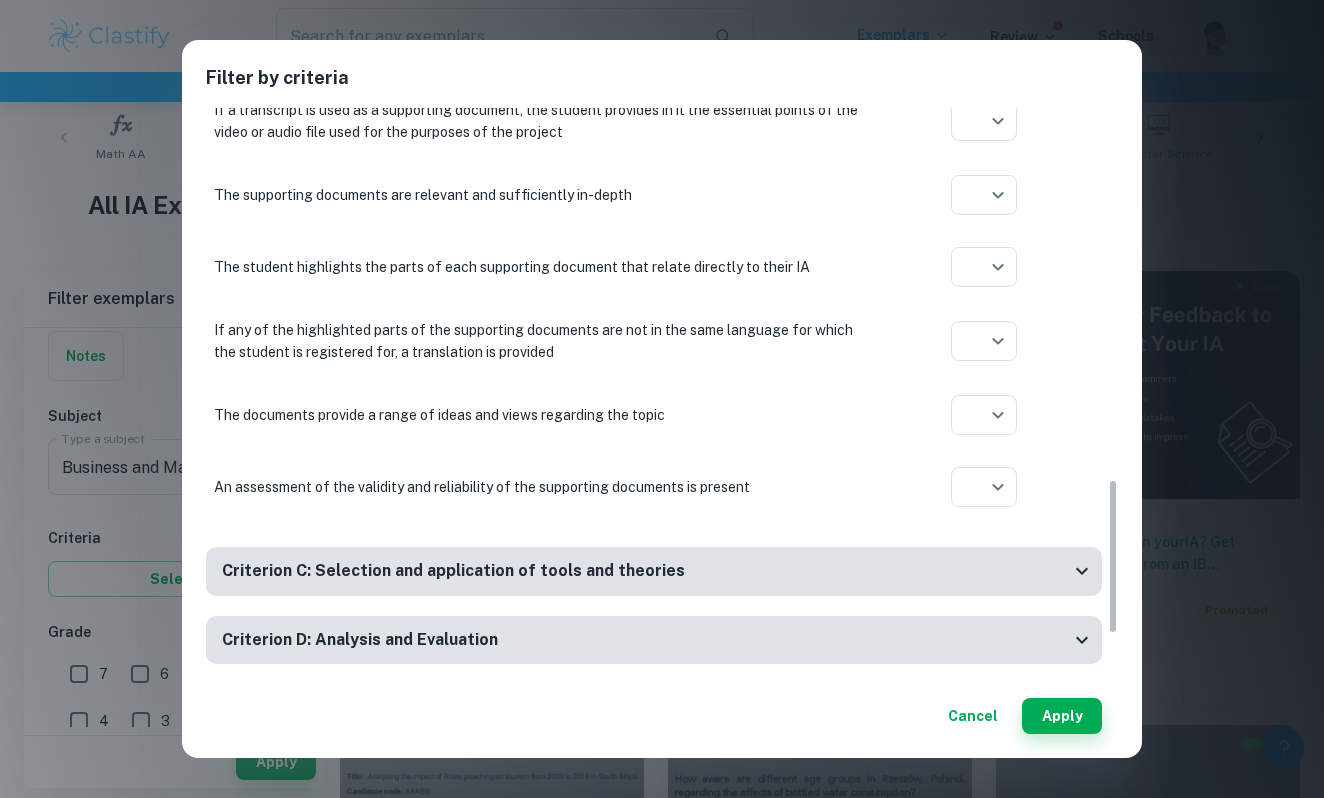 scroll, scrollTop: 1365, scrollLeft: 0, axis: vertical 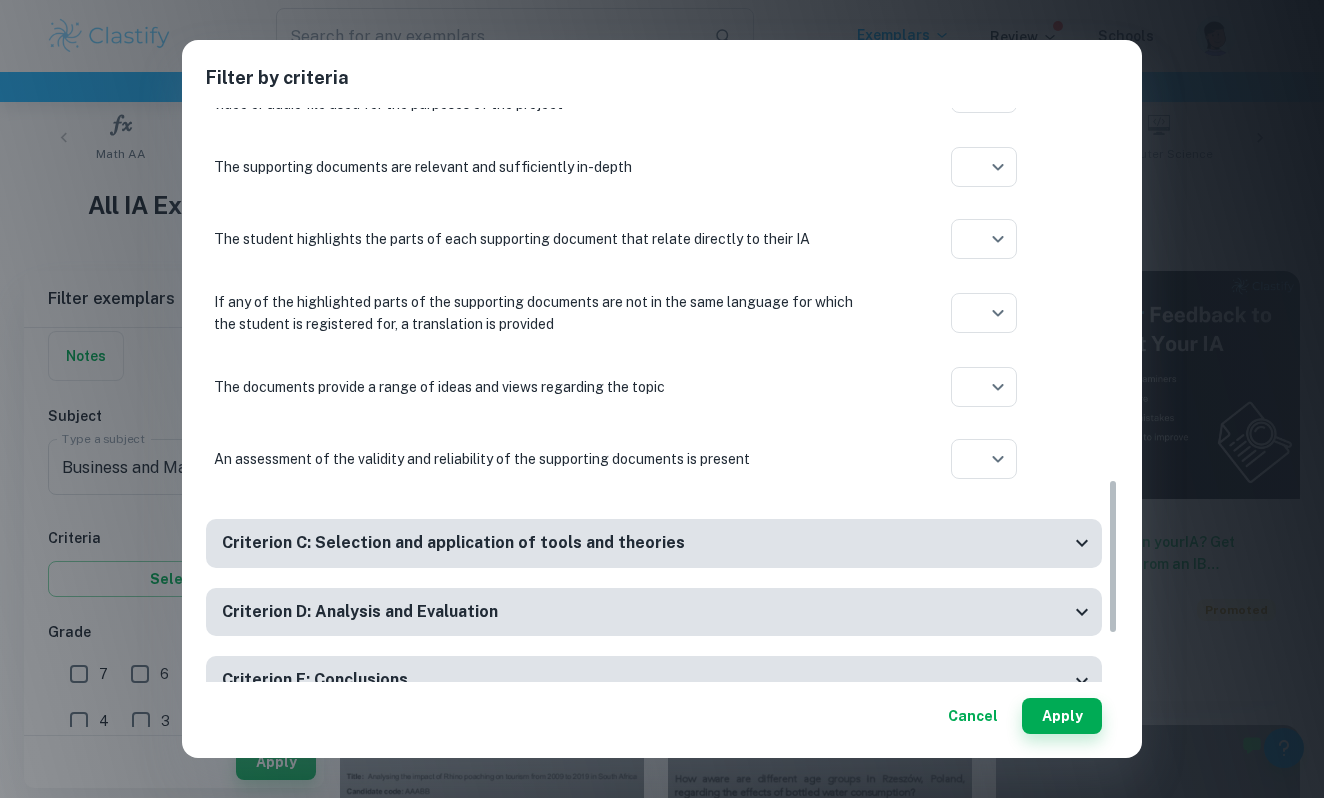 click on "Criterion C: Selection and application of tools and theories" at bounding box center [654, 543] 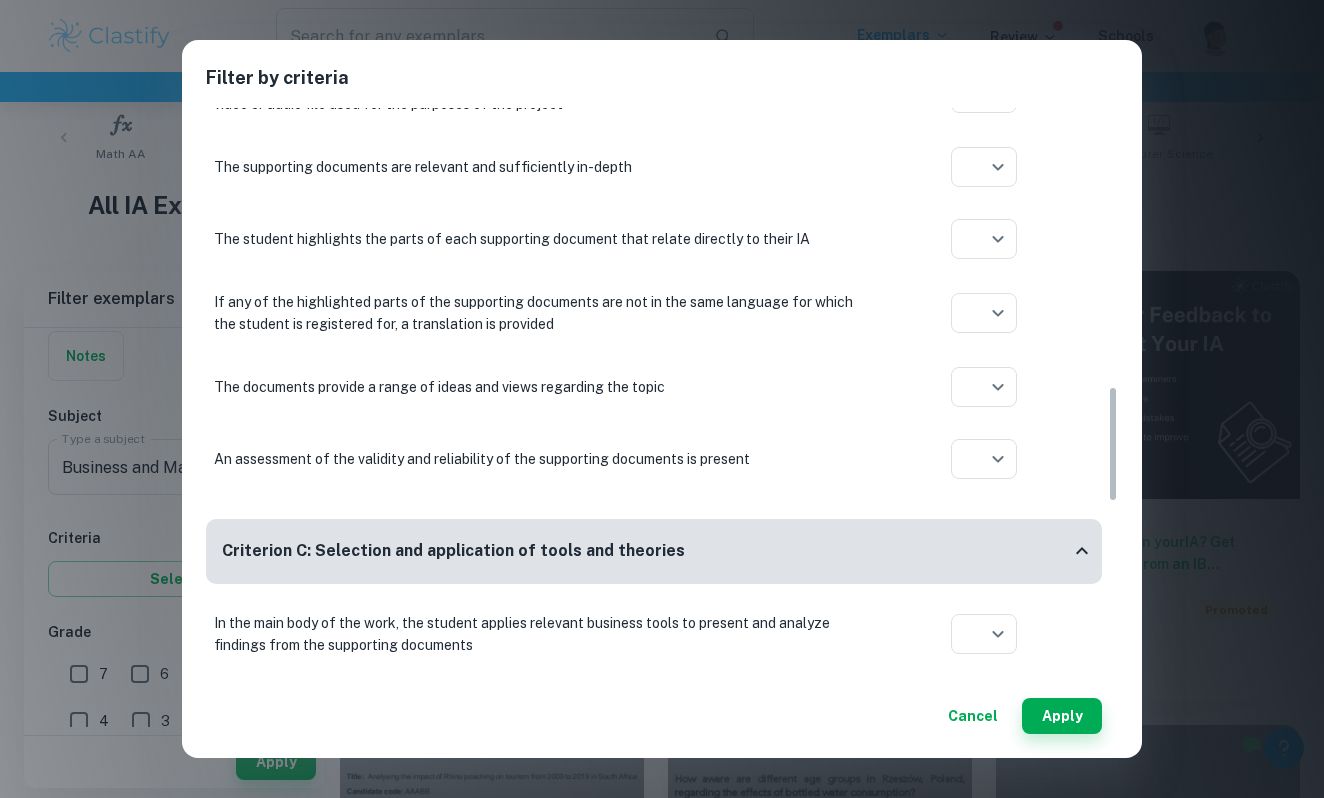 click on "Criterion C: Selection and application of tools and theories" at bounding box center [654, 551] 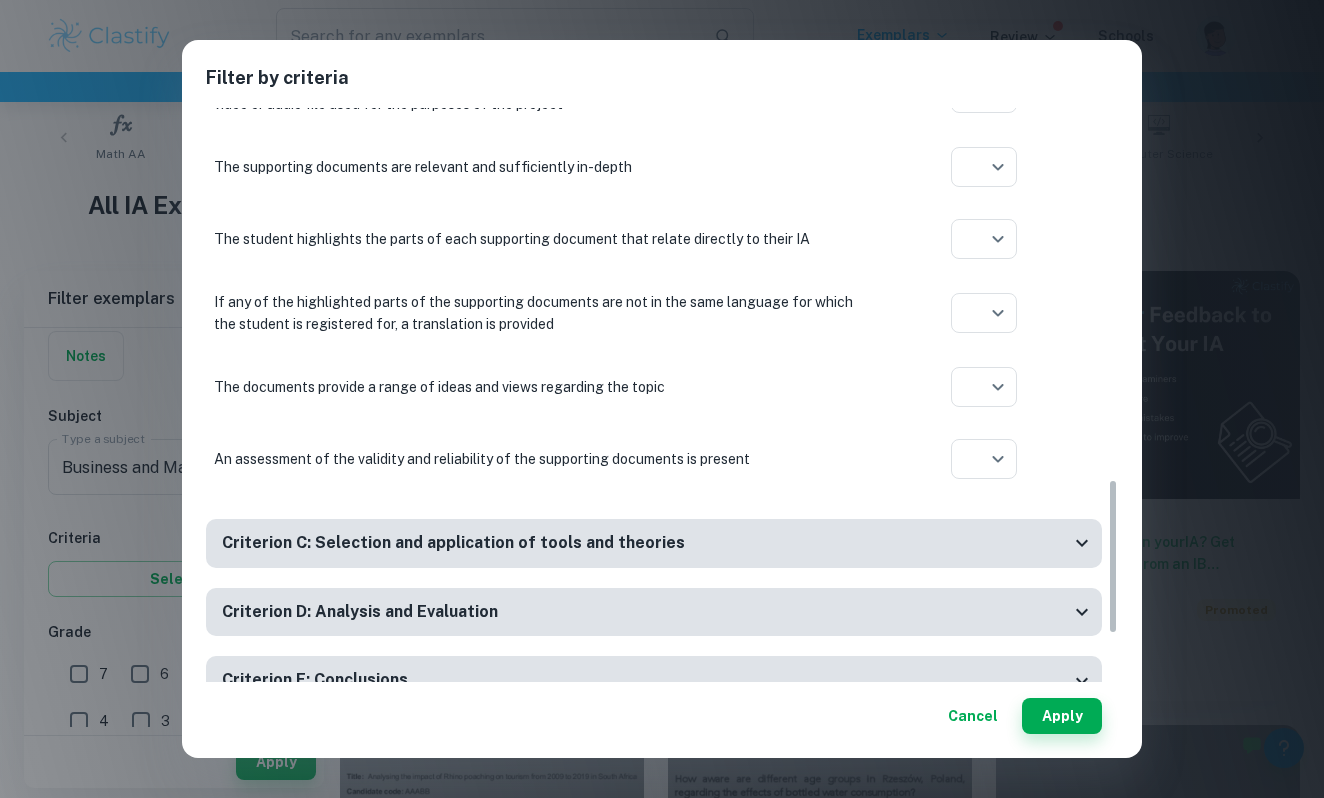 drag, startPoint x: 768, startPoint y: 510, endPoint x: 758, endPoint y: 490, distance: 22.36068 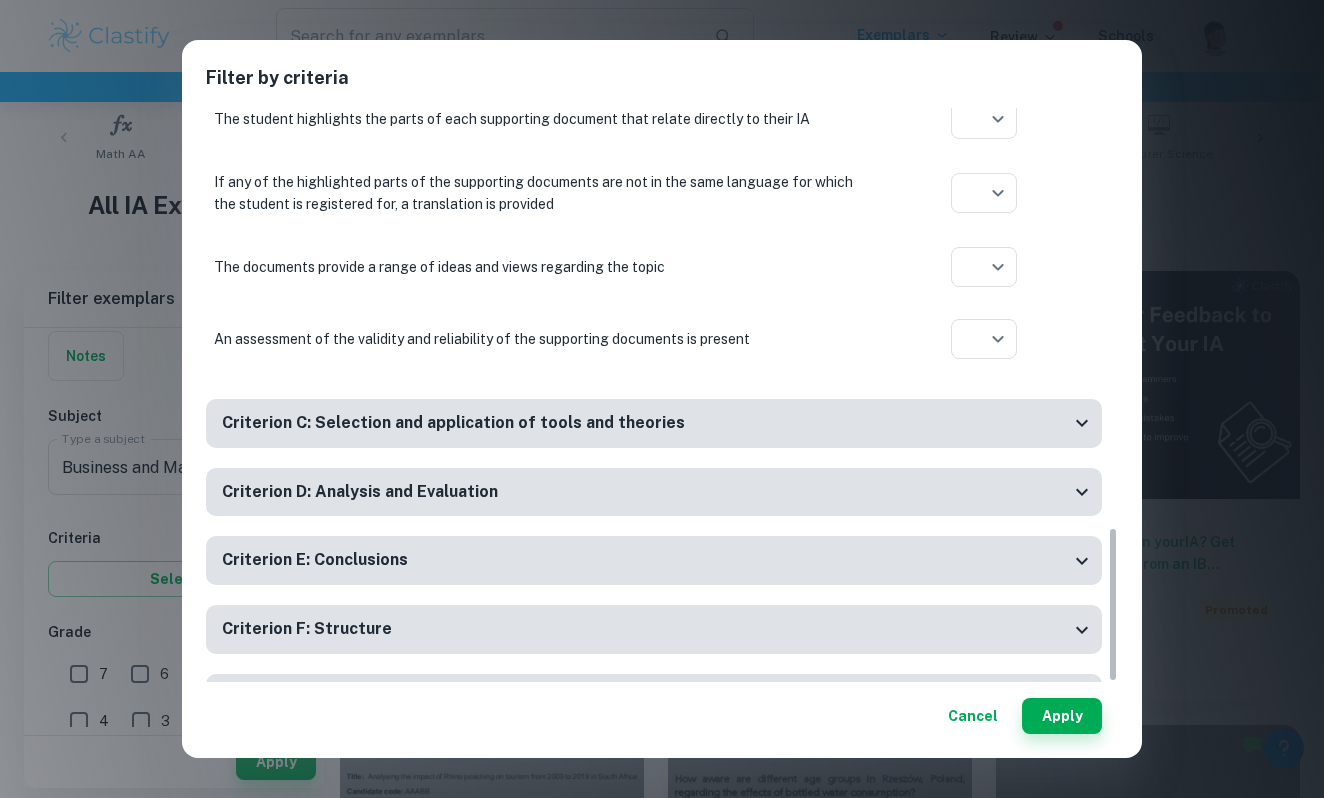 scroll, scrollTop: 1540, scrollLeft: 0, axis: vertical 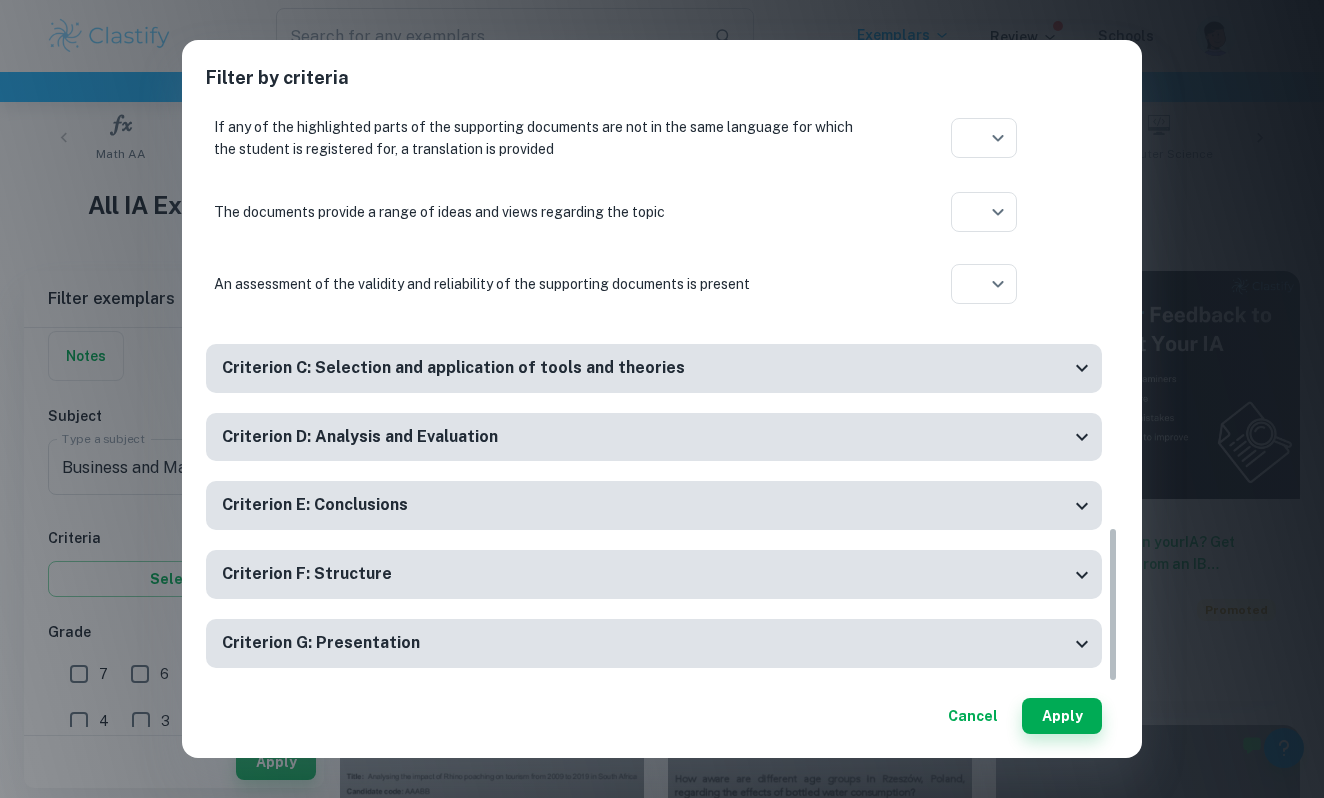 click on "Criterion C: Selection and application of tools and theories" at bounding box center [646, 368] 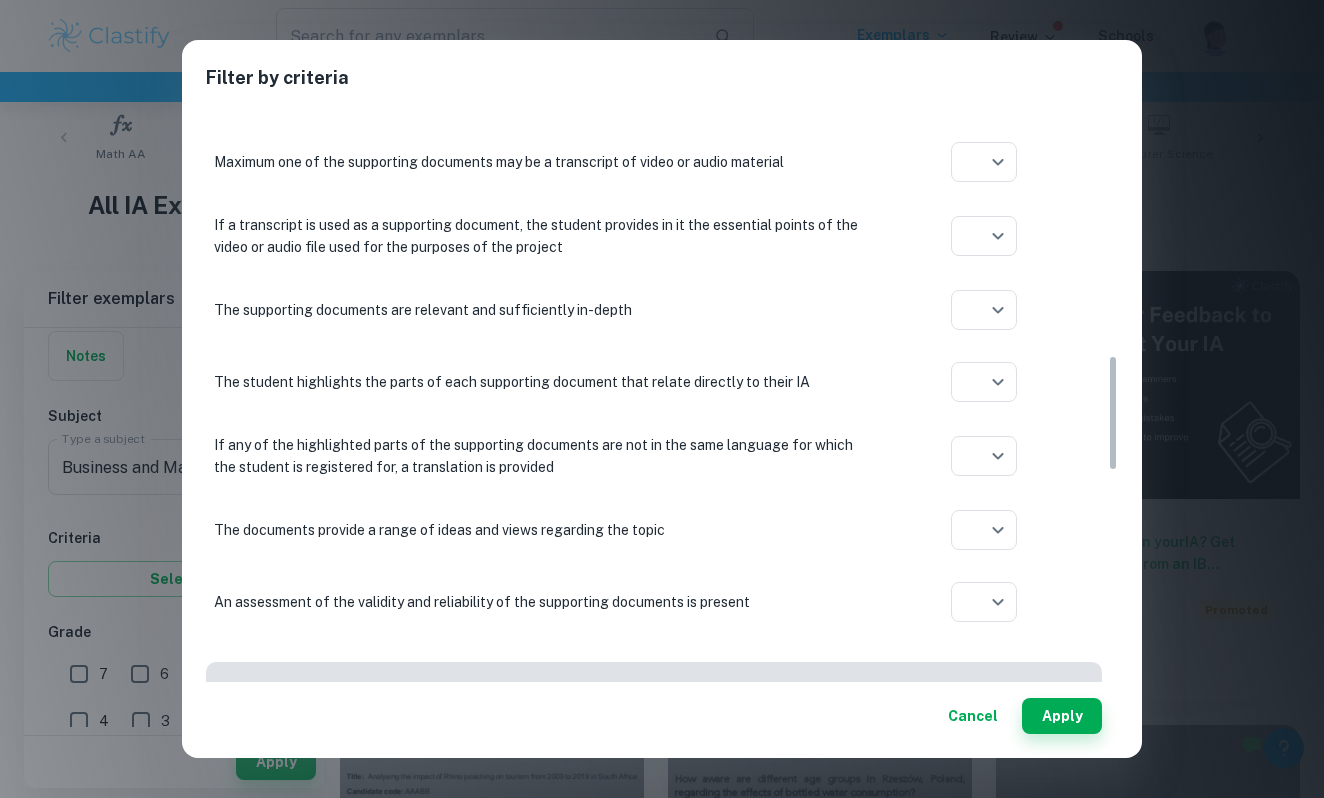 scroll, scrollTop: 1215, scrollLeft: 0, axis: vertical 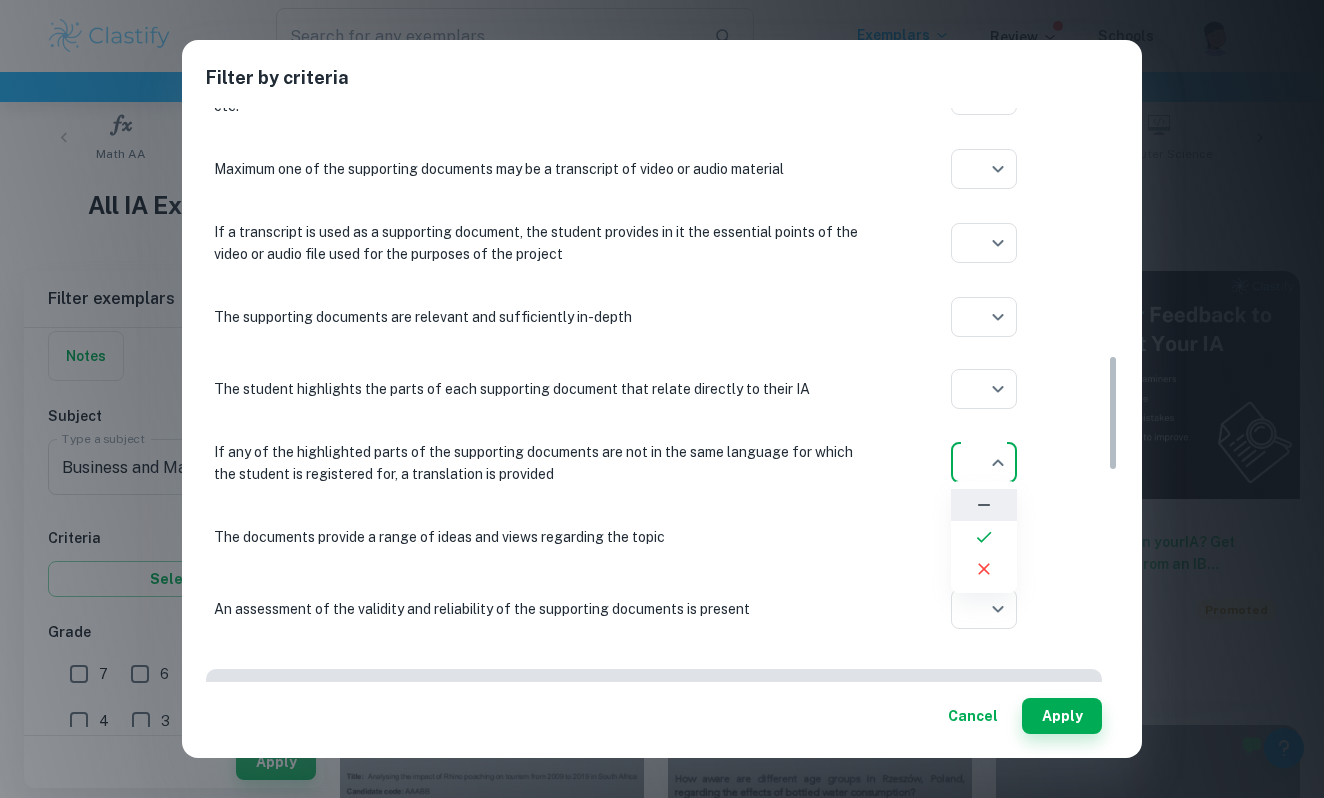 click on "We value your privacy We use cookies to enhance your browsing experience, serve personalised ads or content, and analyse our traffic. By clicking "Accept All", you consent to our use of cookies.   Cookie Policy Customise   Reject All   Accept All   Customise Consent Preferences   We use cookies to help you navigate efficiently and perform certain functions. You will find detailed information about all cookies under each consent category below. The cookies that are categorised as "Necessary" are stored on your browser as they are essential for enabling the basic functionalities of the site. ...  Show more For more information on how Google's third-party cookies operate and handle your data, see:   Google Privacy Policy Necessary Always Active Necessary cookies are required to enable the basic features of this site, such as providing secure log-in or adjusting your consent preferences. These cookies do not store any personally identifiable data. Functional Analytics Performance Advertisement Uncategorised" at bounding box center (662, 98) 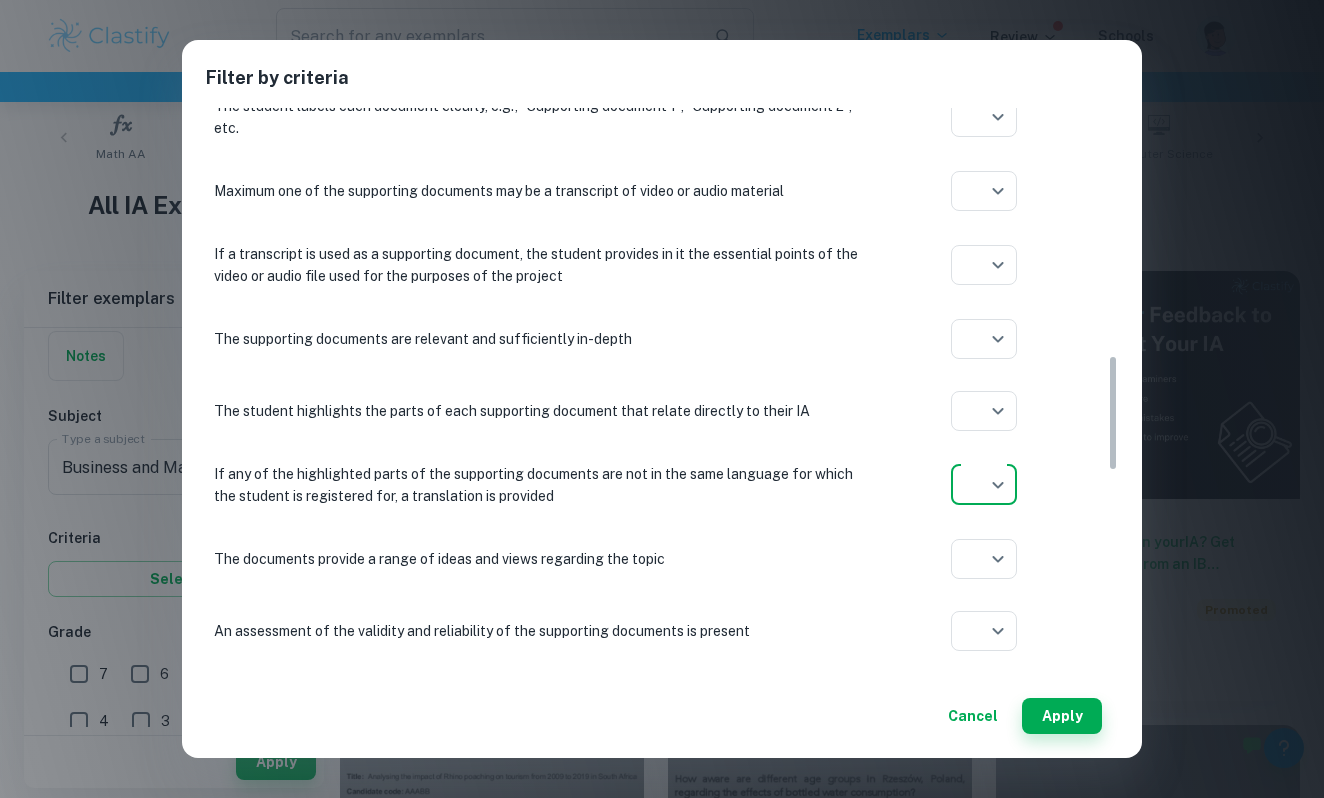 scroll, scrollTop: 1192, scrollLeft: 0, axis: vertical 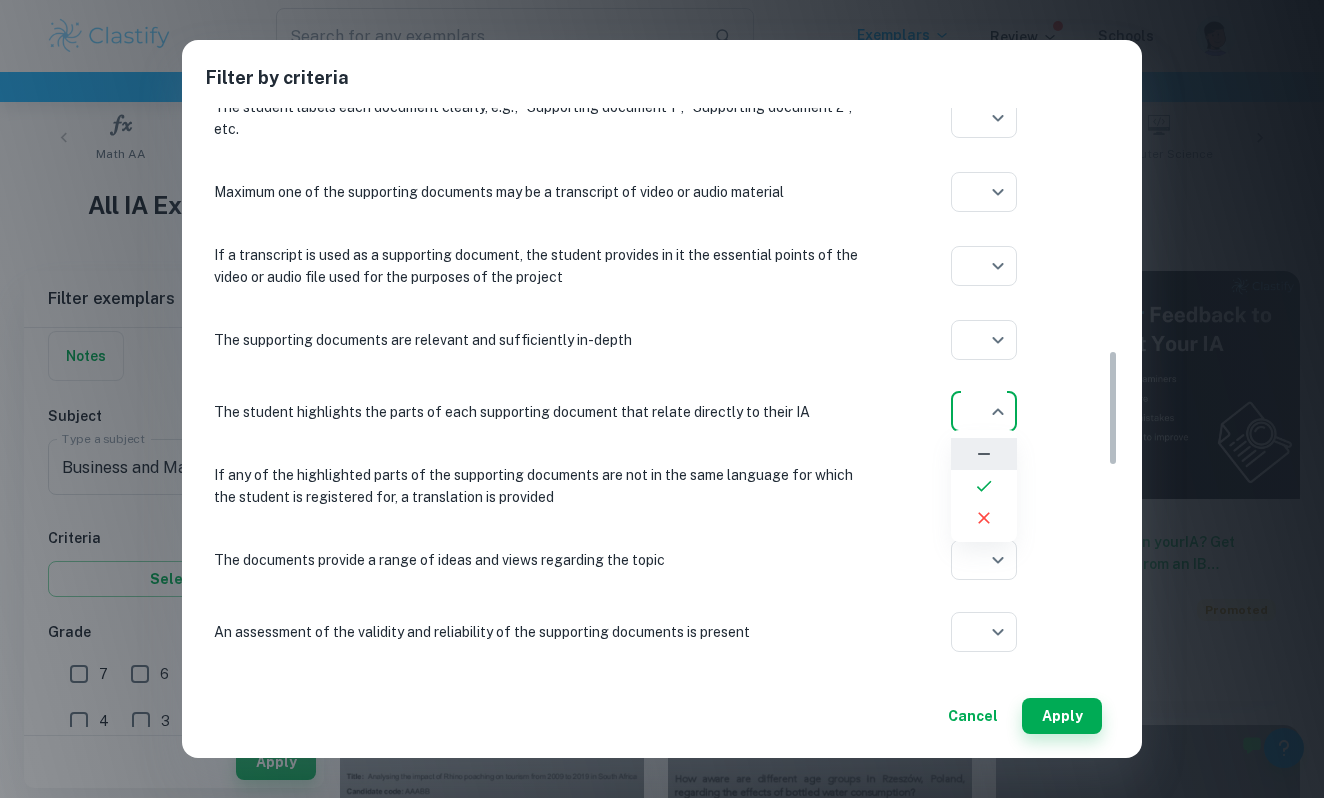 click on "We value your privacy We use cookies to enhance your browsing experience, serve personalised ads or content, and analyse our traffic. By clicking "Accept All", you consent to our use of cookies.   Cookie Policy Customise   Reject All   Accept All   Customise Consent Preferences   We use cookies to help you navigate efficiently and perform certain functions. You will find detailed information about all cookies under each consent category below. The cookies that are categorised as "Necessary" are stored on your browser as they are essential for enabling the basic functionalities of the site. ...  Show more For more information on how Google's third-party cookies operate and handle your data, see:   Google Privacy Policy Necessary Always Active Necessary cookies are required to enable the basic features of this site, such as providing secure log-in or adjusting your consent preferences. These cookies do not store any personally identifiable data. Functional Analytics Performance Advertisement Uncategorised" at bounding box center (662, 98) 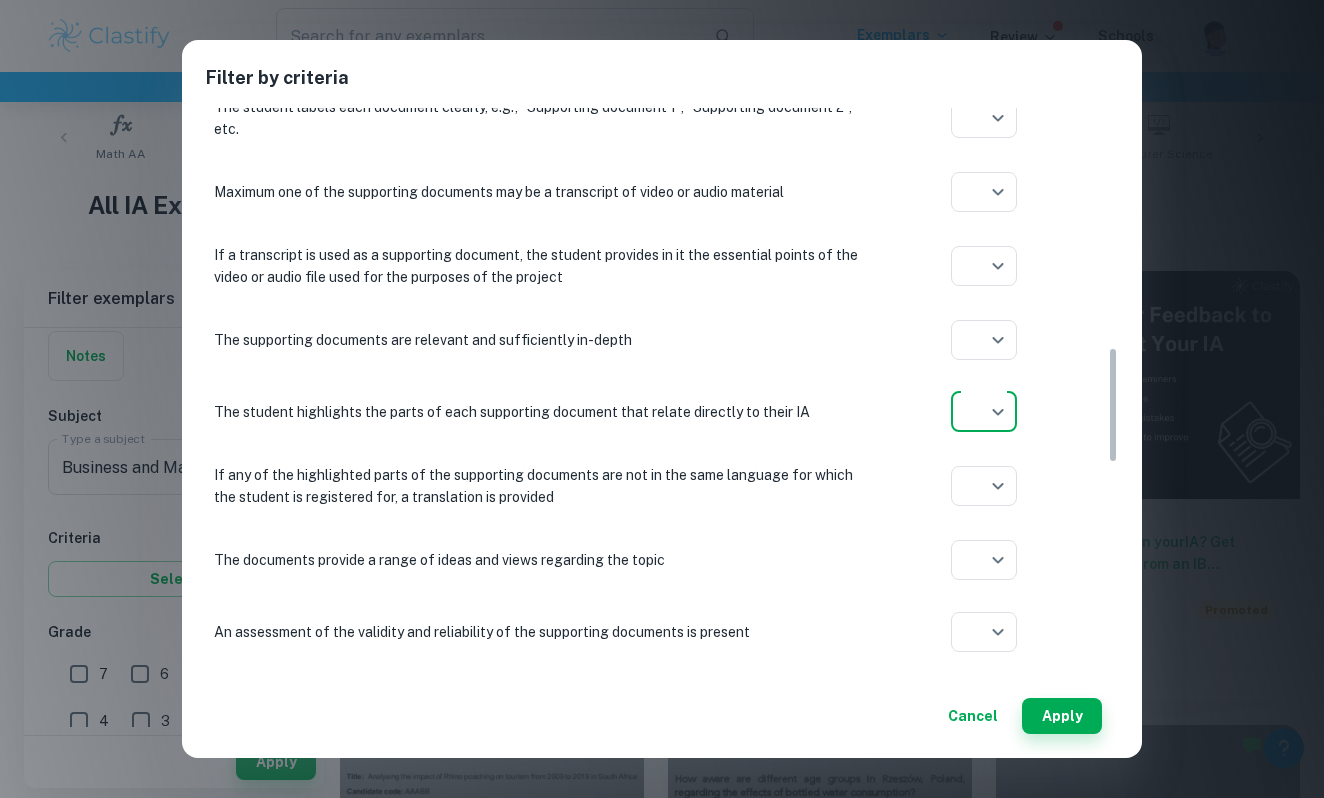 scroll, scrollTop: 1160, scrollLeft: 0, axis: vertical 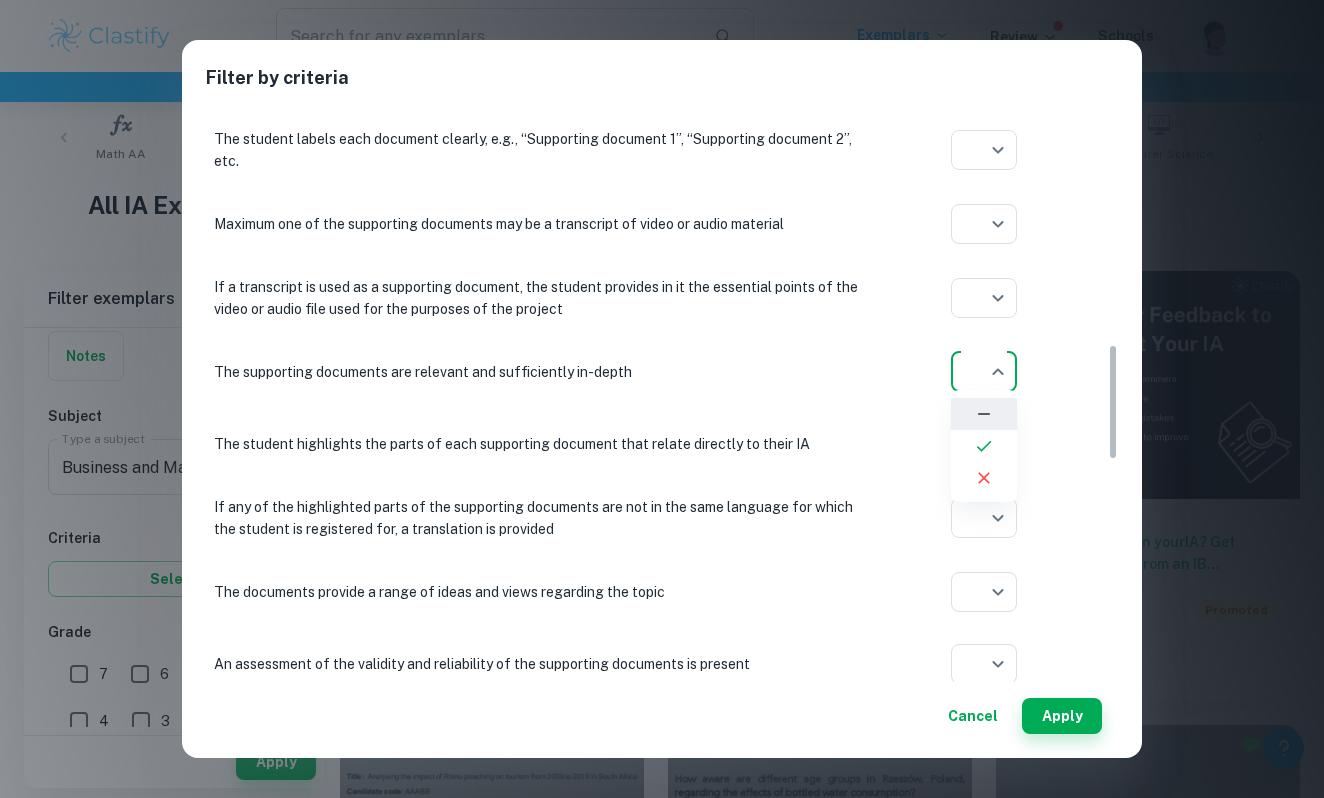 click on "We value your privacy We use cookies to enhance your browsing experience, serve personalised ads or content, and analyse our traffic. By clicking "Accept All", you consent to our use of cookies.   Cookie Policy Customise   Reject All   Accept All   Customise Consent Preferences   We use cookies to help you navigate efficiently and perform certain functions. You will find detailed information about all cookies under each consent category below. The cookies that are categorised as "Necessary" are stored on your browser as they are essential for enabling the basic functionalities of the site. ...  Show more For more information on how Google's third-party cookies operate and handle your data, see:   Google Privacy Policy Necessary Always Active Necessary cookies are required to enable the basic features of this site, such as providing secure log-in or adjusting your consent preferences. These cookies do not store any personally identifiable data. Functional Analytics Performance Advertisement Uncategorised" at bounding box center [662, 98] 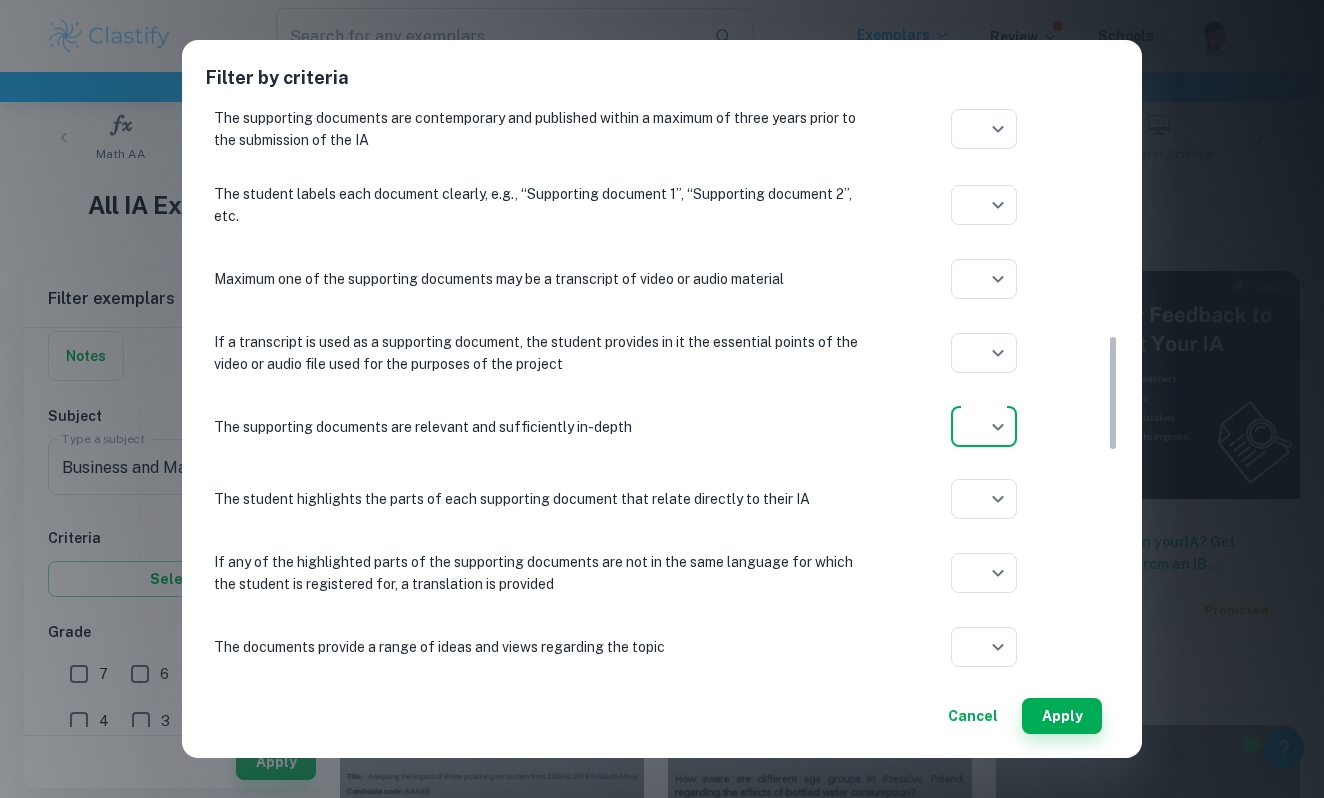 scroll, scrollTop: 1101, scrollLeft: 0, axis: vertical 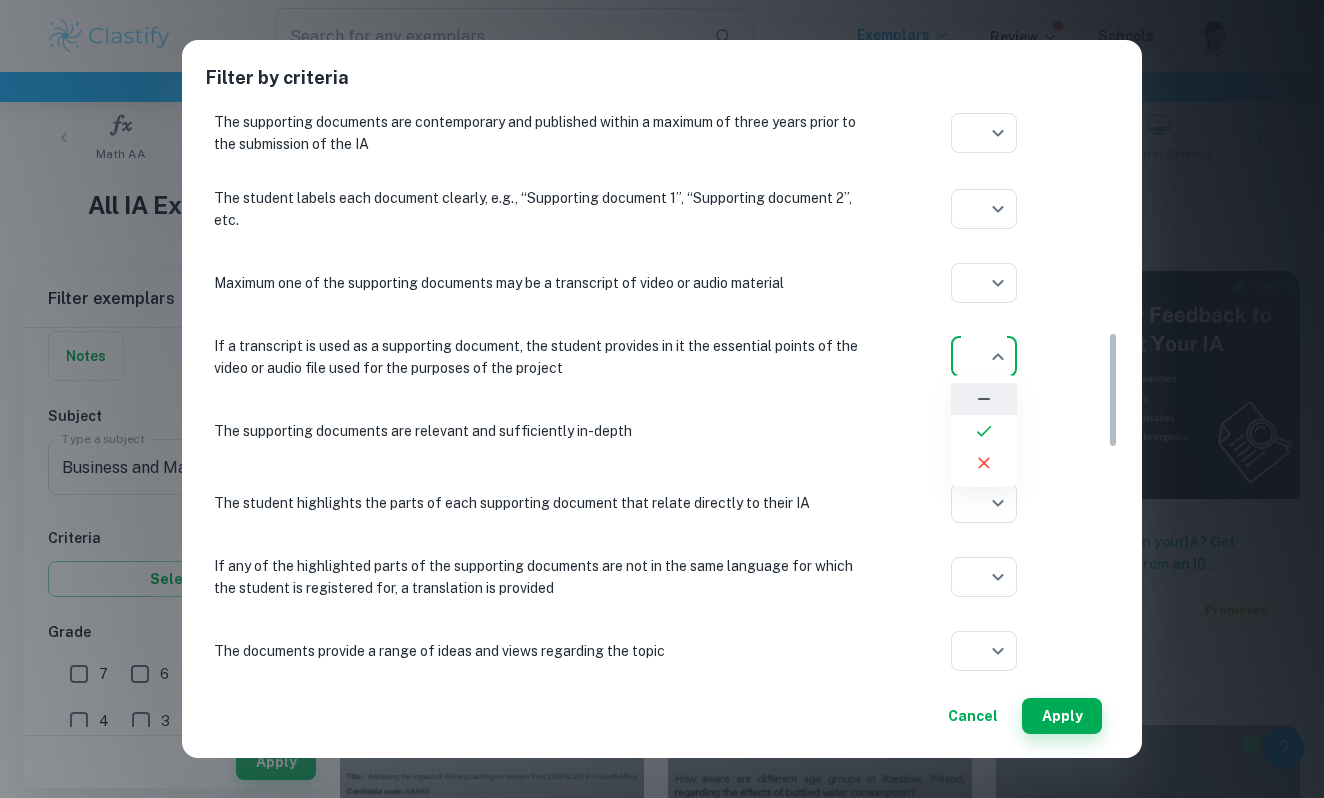 click on "We value your privacy We use cookies to enhance your browsing experience, serve personalised ads or content, and analyse our traffic. By clicking "Accept All", you consent to our use of cookies.   Cookie Policy Customise   Reject All   Accept All   Customise Consent Preferences   We use cookies to help you navigate efficiently and perform certain functions. You will find detailed information about all cookies under each consent category below. The cookies that are categorised as "Necessary" are stored on your browser as they are essential for enabling the basic functionalities of the site. ...  Show more For more information on how Google's third-party cookies operate and handle your data, see:   Google Privacy Policy Necessary Always Active Necessary cookies are required to enable the basic features of this site, such as providing secure log-in or adjusting your consent preferences. These cookies do not store any personally identifiable data. Functional Analytics Performance Advertisement Uncategorised" at bounding box center (662, 98) 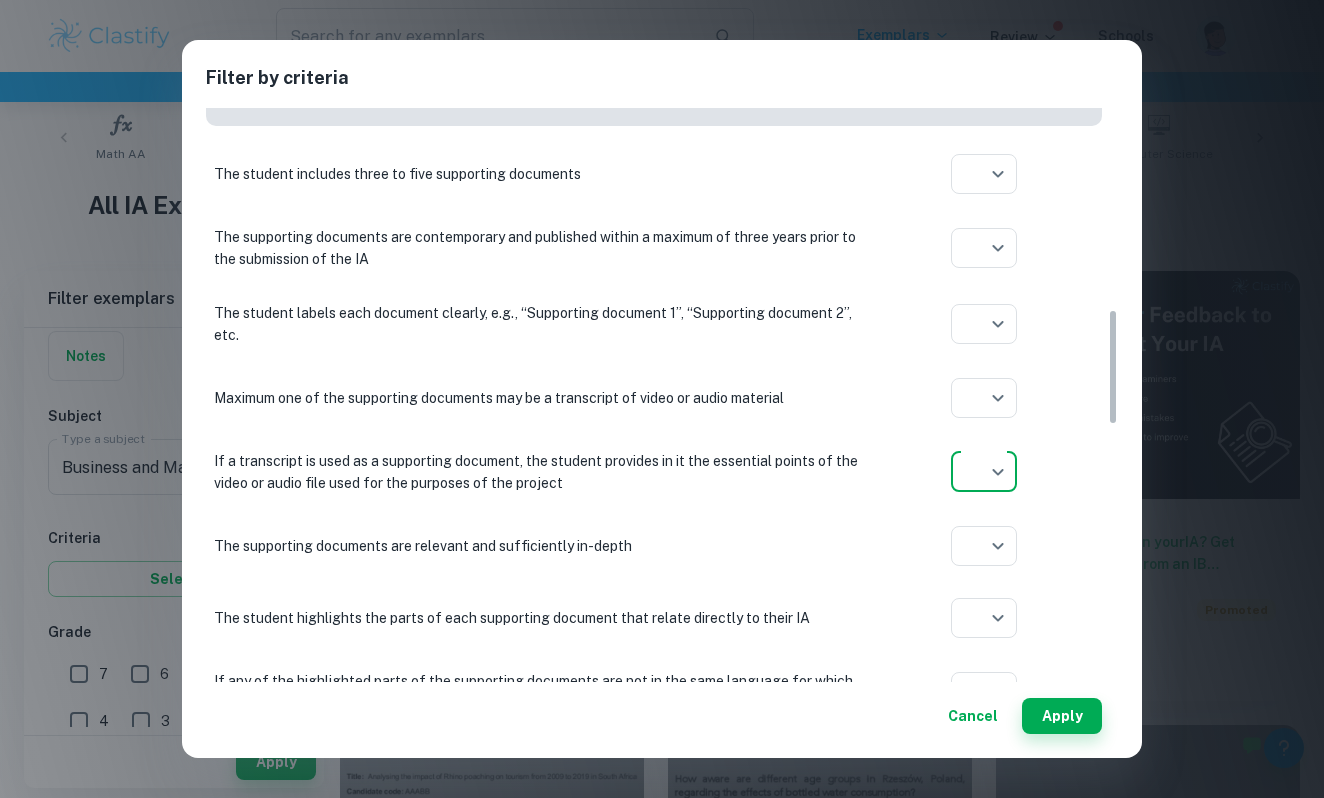scroll, scrollTop: 976, scrollLeft: 0, axis: vertical 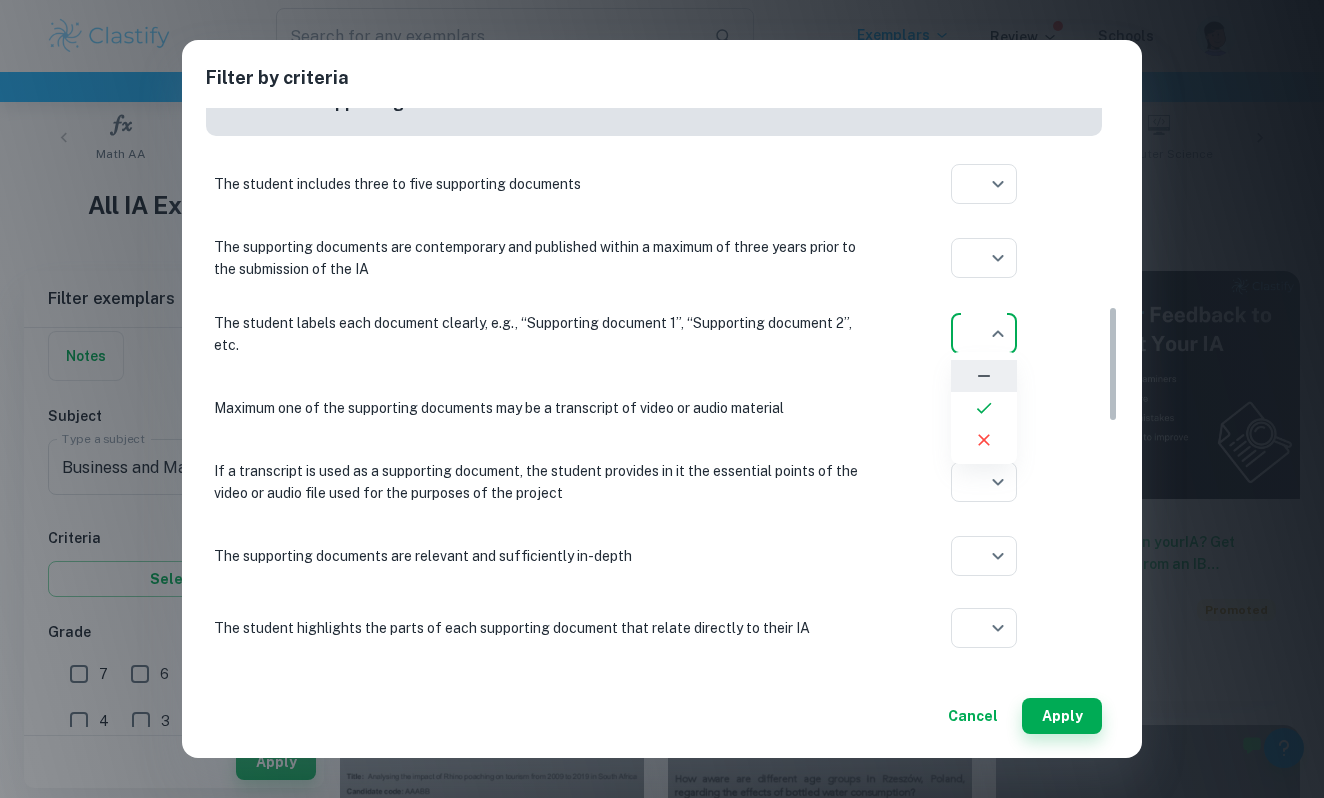 click on "We value your privacy We use cookies to enhance your browsing experience, serve personalised ads or content, and analyse our traffic. By clicking "Accept All", you consent to our use of cookies.   Cookie Policy Customise   Reject All   Accept All   Customise Consent Preferences   We use cookies to help you navigate efficiently and perform certain functions. You will find detailed information about all cookies under each consent category below. The cookies that are categorised as "Necessary" are stored on your browser as they are essential for enabling the basic functionalities of the site. ...  Show more For more information on how Google's third-party cookies operate and handle your data, see:   Google Privacy Policy Necessary Always Active Necessary cookies are required to enable the basic features of this site, such as providing secure log-in or adjusting your consent preferences. These cookies do not store any personally identifiable data. Functional Analytics Performance Advertisement Uncategorised" at bounding box center [662, 98] 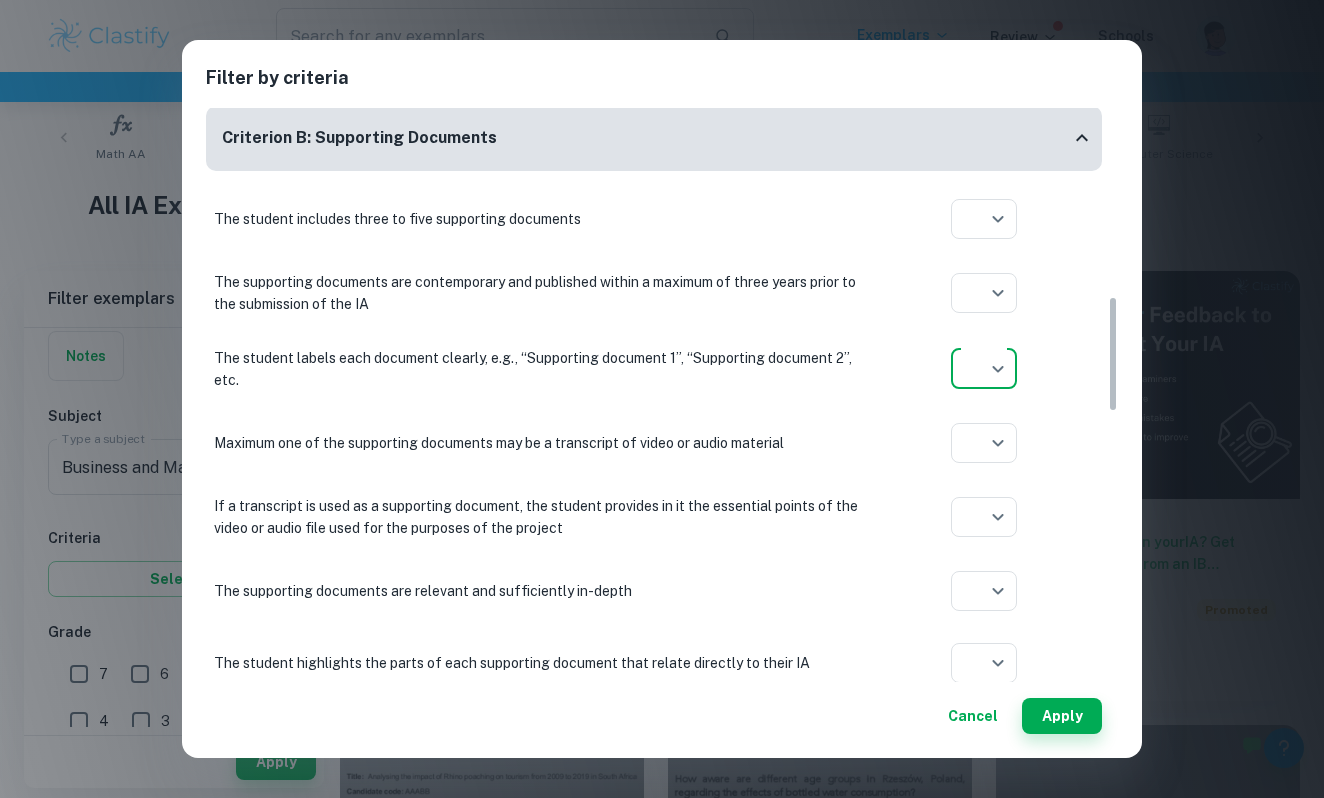 scroll, scrollTop: 926, scrollLeft: 0, axis: vertical 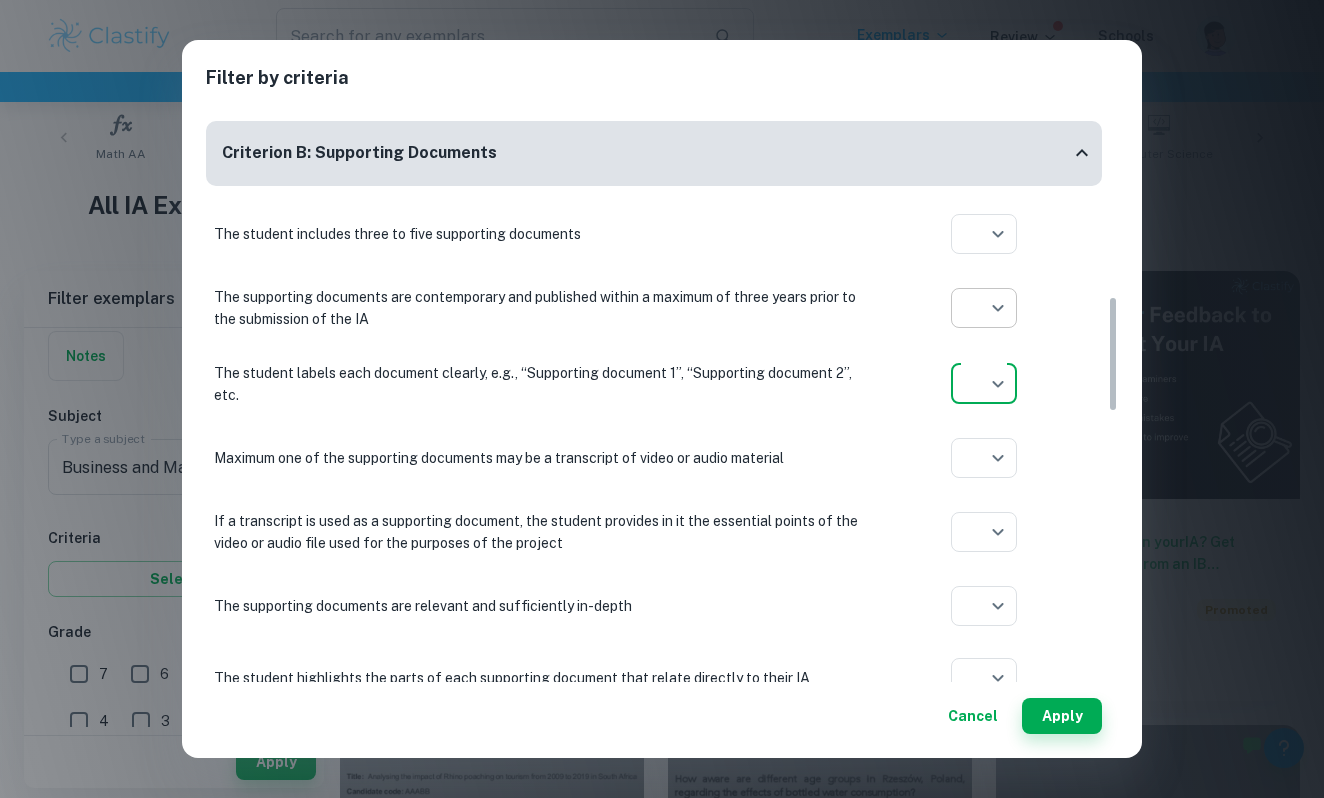 click on "We value your privacy We use cookies to enhance your browsing experience, serve personalised ads or content, and analyse our traffic. By clicking "Accept All", you consent to our use of cookies.   Cookie Policy Customise   Reject All   Accept All   Customise Consent Preferences   We use cookies to help you navigate efficiently and perform certain functions. You will find detailed information about all cookies under each consent category below. The cookies that are categorised as "Necessary" are stored on your browser as they are essential for enabling the basic functionalities of the site. ...  Show more For more information on how Google's third-party cookies operate and handle your data, see:   Google Privacy Policy Necessary Always Active Necessary cookies are required to enable the basic features of this site, such as providing secure log-in or adjusting your consent preferences. These cookies do not store any personally identifiable data. Functional Analytics Performance Advertisement Uncategorised" at bounding box center [662, 98] 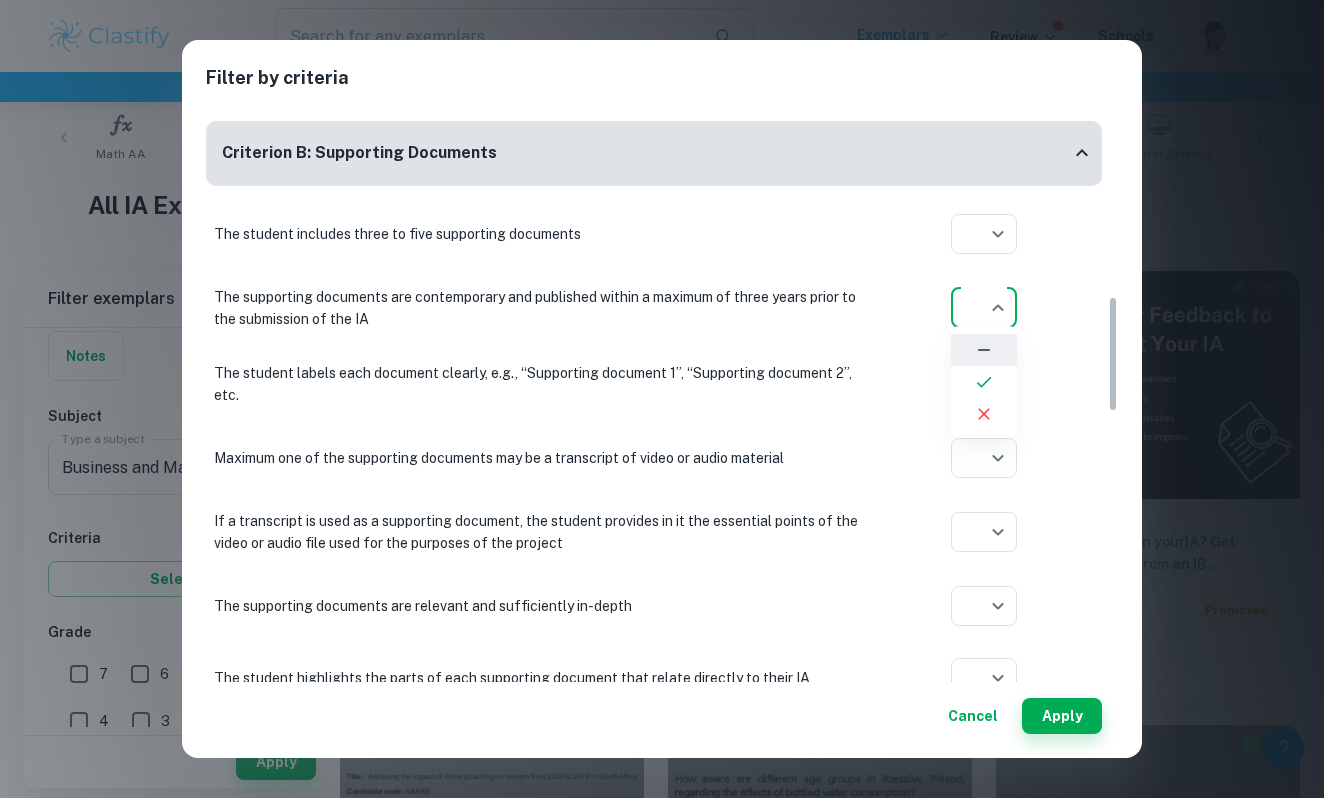 click at bounding box center (662, 399) 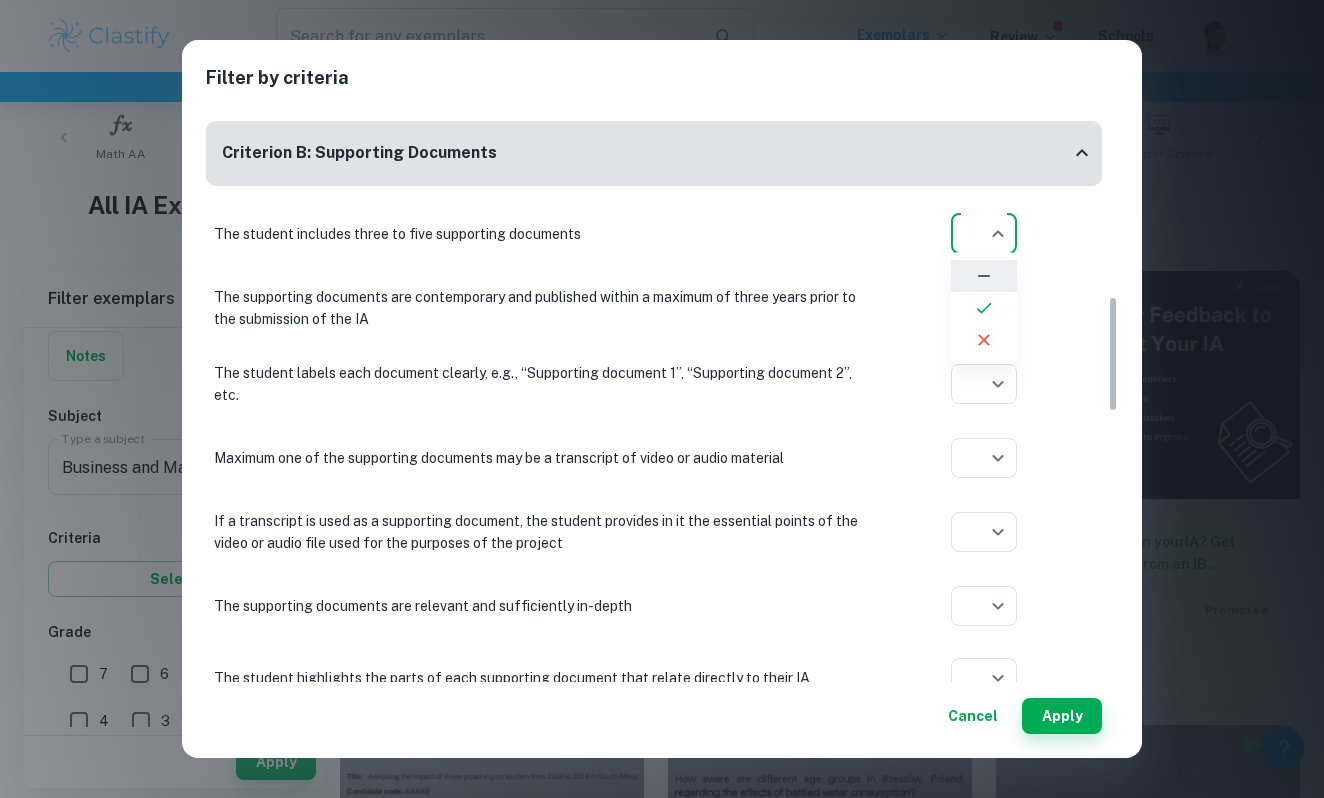 click on "We value your privacy We use cookies to enhance your browsing experience, serve personalised ads or content, and analyse our traffic. By clicking "Accept All", you consent to our use of cookies.   Cookie Policy Customise   Reject All   Accept All   Customise Consent Preferences   We use cookies to help you navigate efficiently and perform certain functions. You will find detailed information about all cookies under each consent category below. The cookies that are categorised as "Necessary" are stored on your browser as they are essential for enabling the basic functionalities of the site. ...  Show more For more information on how Google's third-party cookies operate and handle your data, see:   Google Privacy Policy Necessary Always Active Necessary cookies are required to enable the basic features of this site, such as providing secure log-in or adjusting your consent preferences. These cookies do not store any personally identifiable data. Functional Analytics Performance Advertisement Uncategorised" at bounding box center [662, 98] 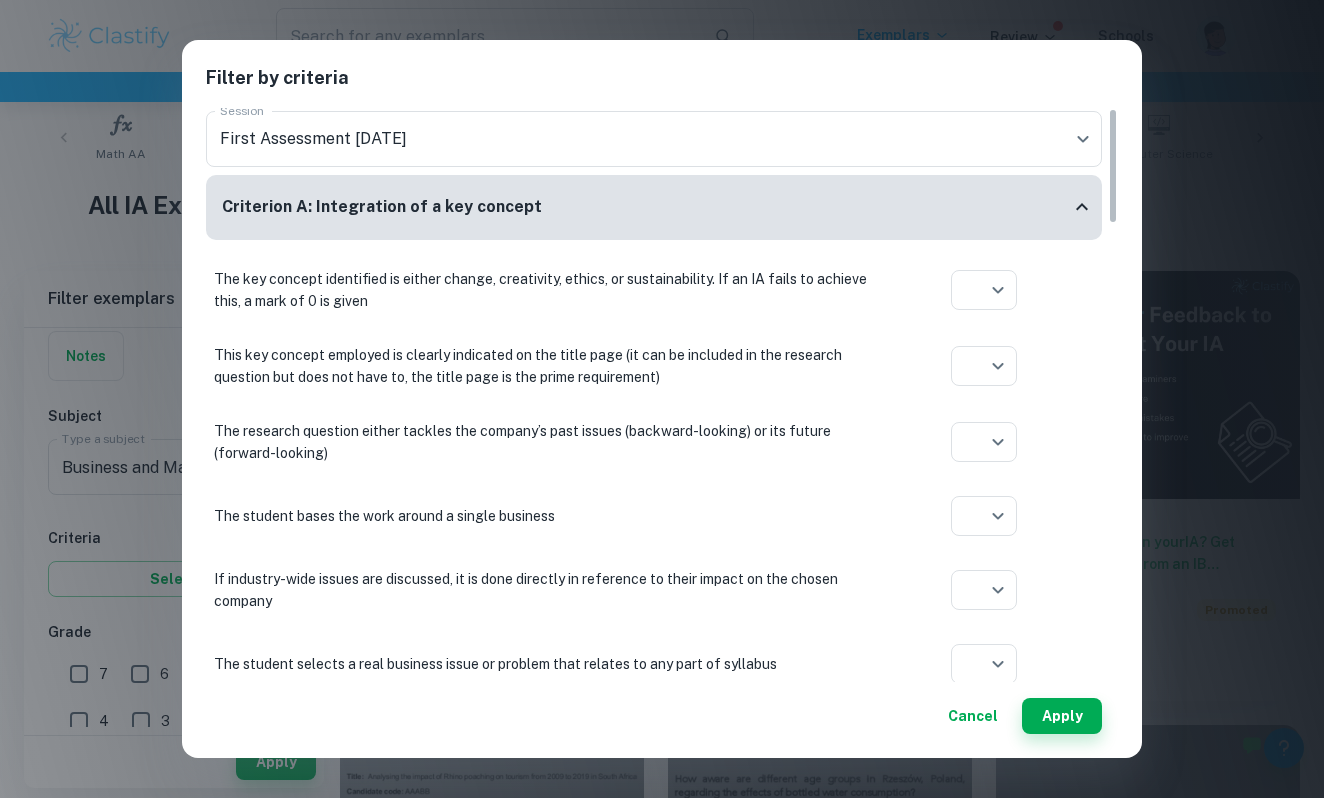 scroll, scrollTop: 0, scrollLeft: 0, axis: both 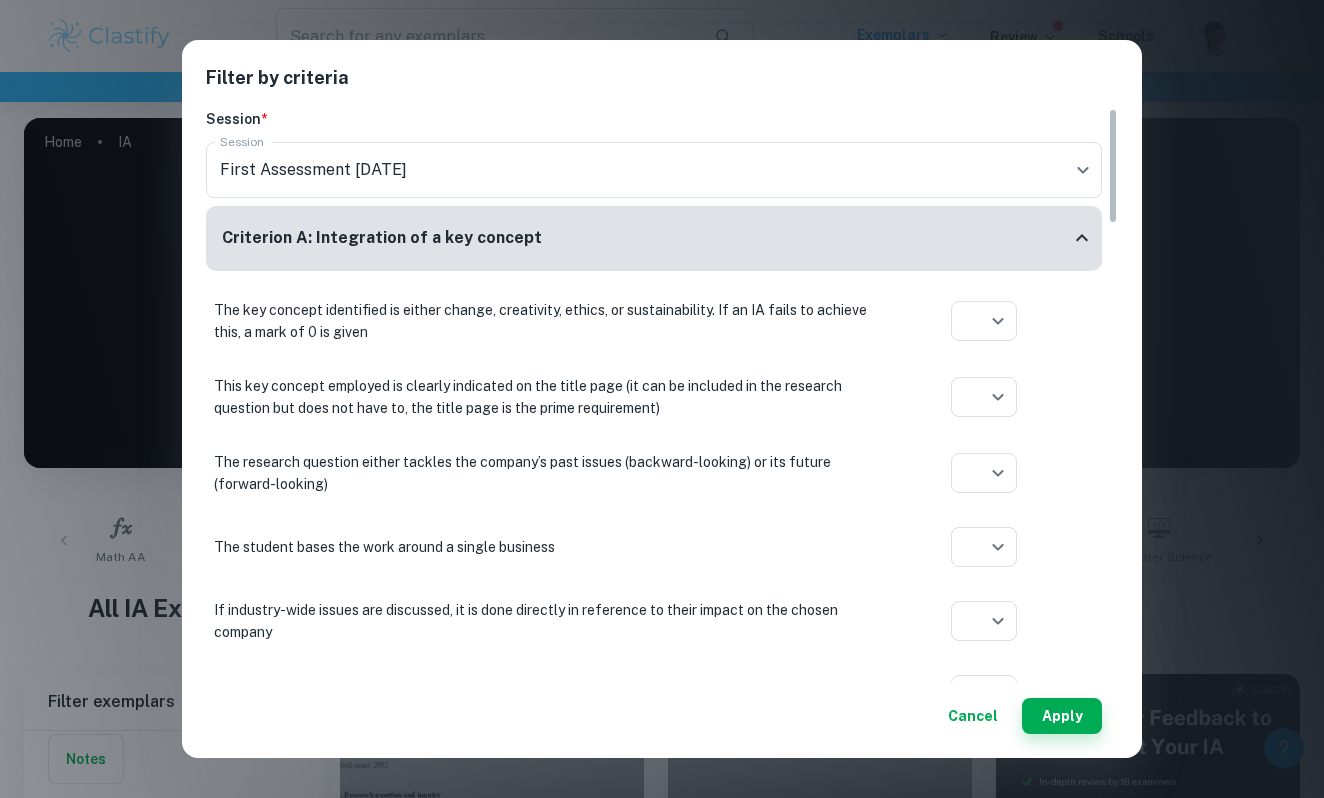 click on "Criterion A: Integration of a key concept" at bounding box center [646, 238] 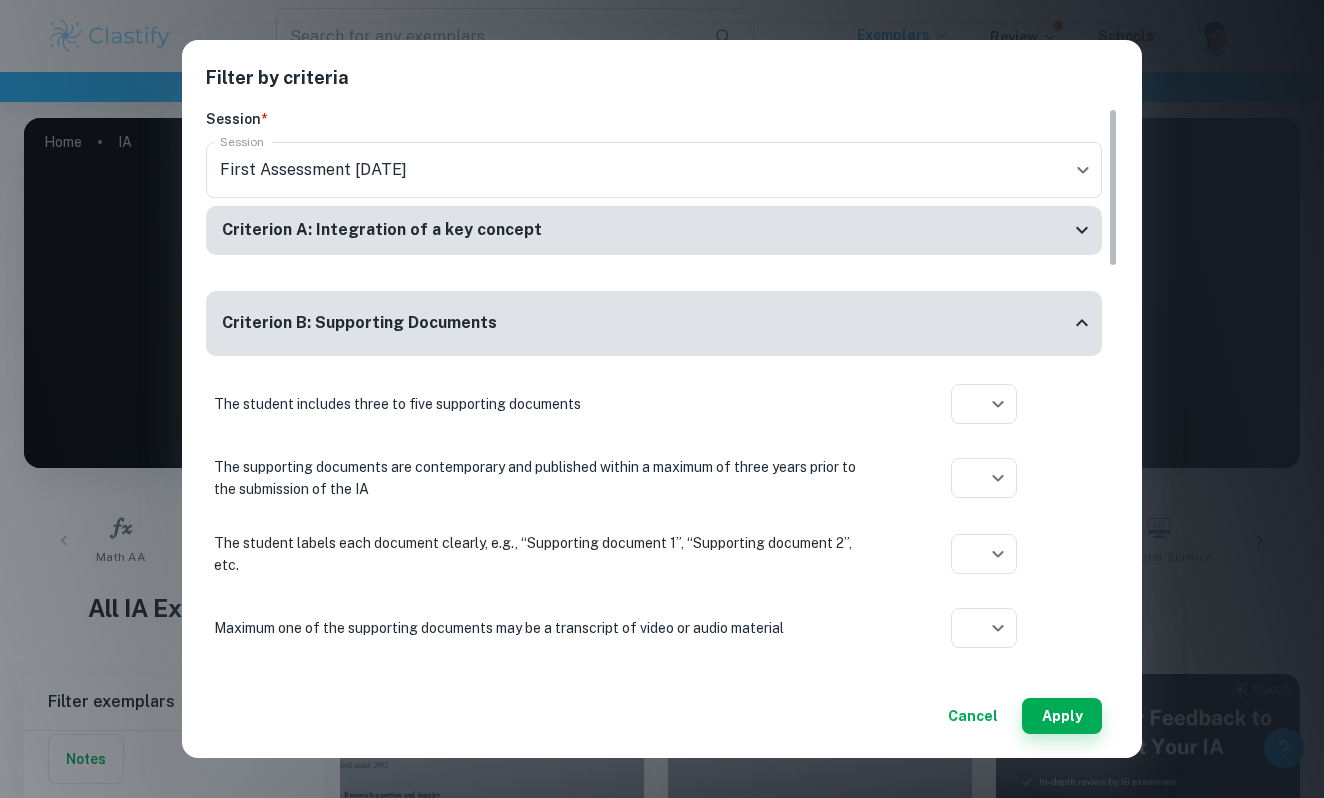 click on "Criterion A: Integration of a key concept" at bounding box center (646, 230) 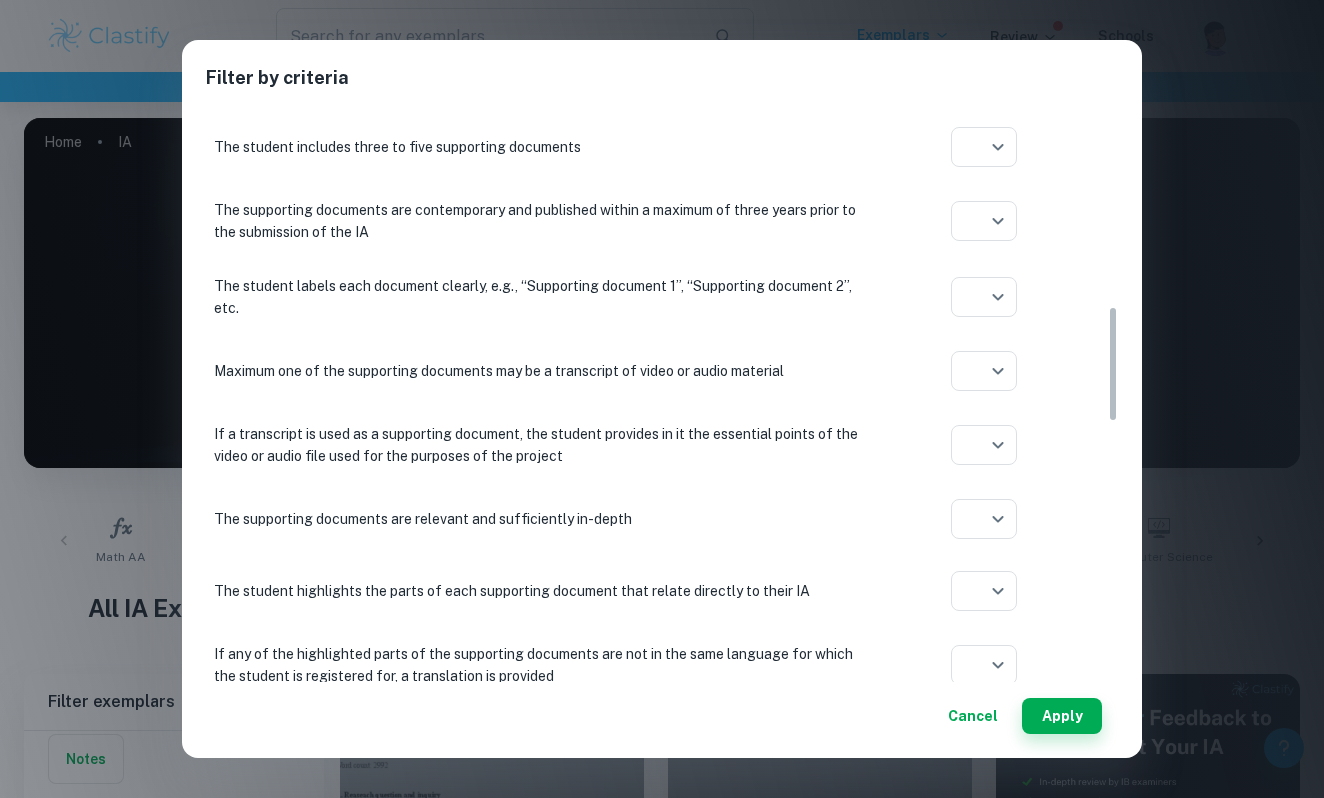 scroll, scrollTop: 333, scrollLeft: 0, axis: vertical 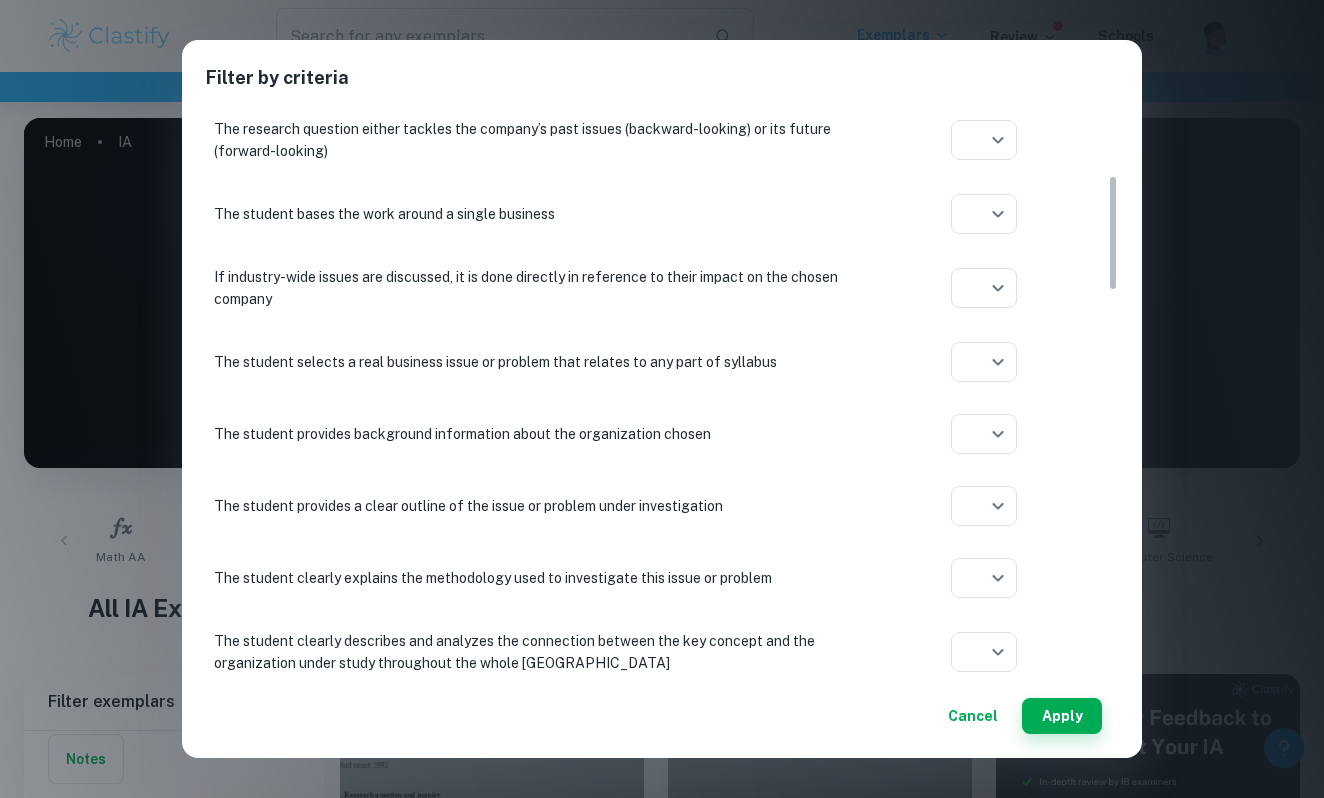 click on "Filter by criteria Session  * Session First Assessment May 2024 m24 Session Criterion A: Integration of a key concept The key concept identified is either change, creativity, ethics, or sustainability. If an IA fails to achieve this, a mark of 0 is given ​ Aplication year This key concept employed is clearly indicated on the title page (it can be included in the research question but does not have to, the title page is the prime requirement) ​ Aplication year The research question either tackles the company’s past issues (backward-looking) or its future (forward-looking) ​ Aplication year The student bases the work around a single business ​ Aplication year If industry-wide issues are discussed, it is done directly in reference to their impact on the chosen company ​ Aplication year The student selects a real business issue or problem that relates to any part of syllabus ​ Aplication year The student provides background information about the organization chosen ​ Aplication year ​ ​ ​" at bounding box center [662, 399] 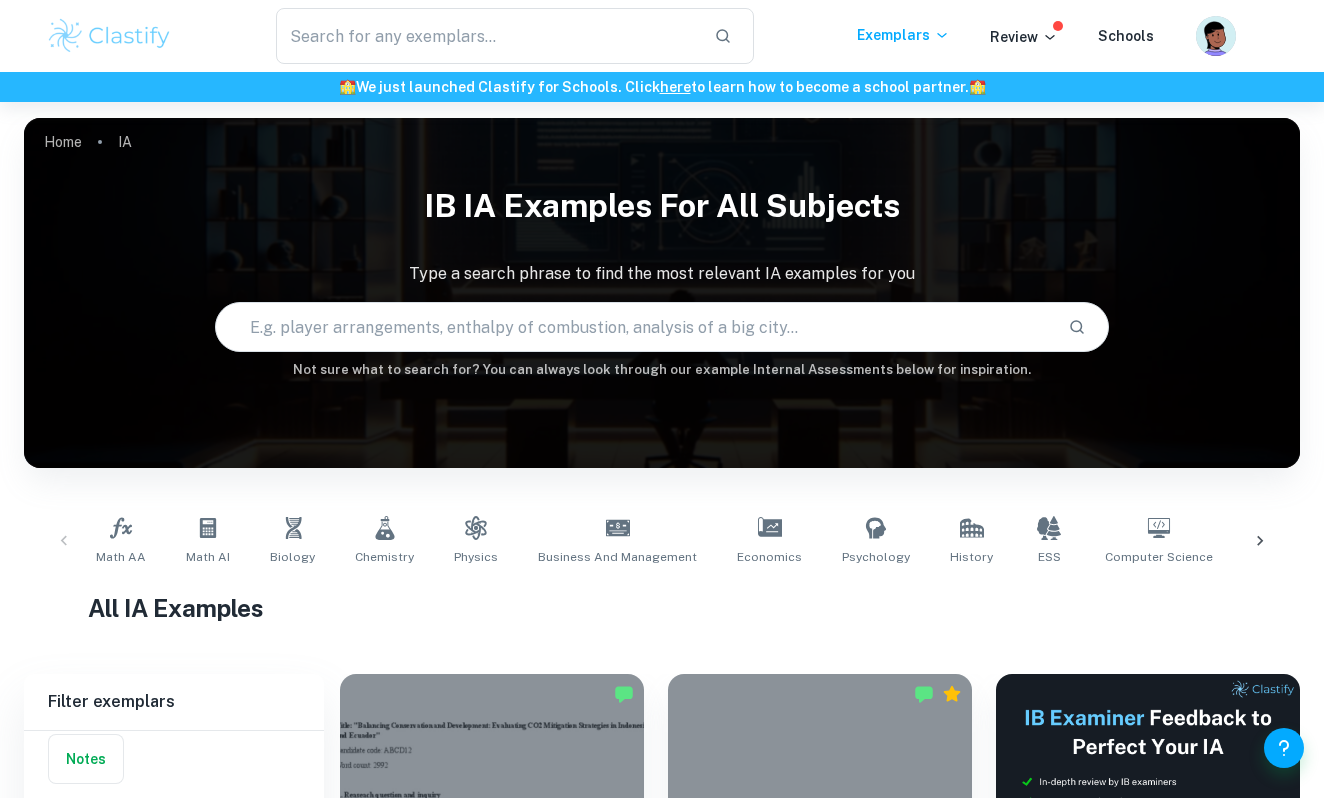 scroll, scrollTop: 423, scrollLeft: 0, axis: vertical 